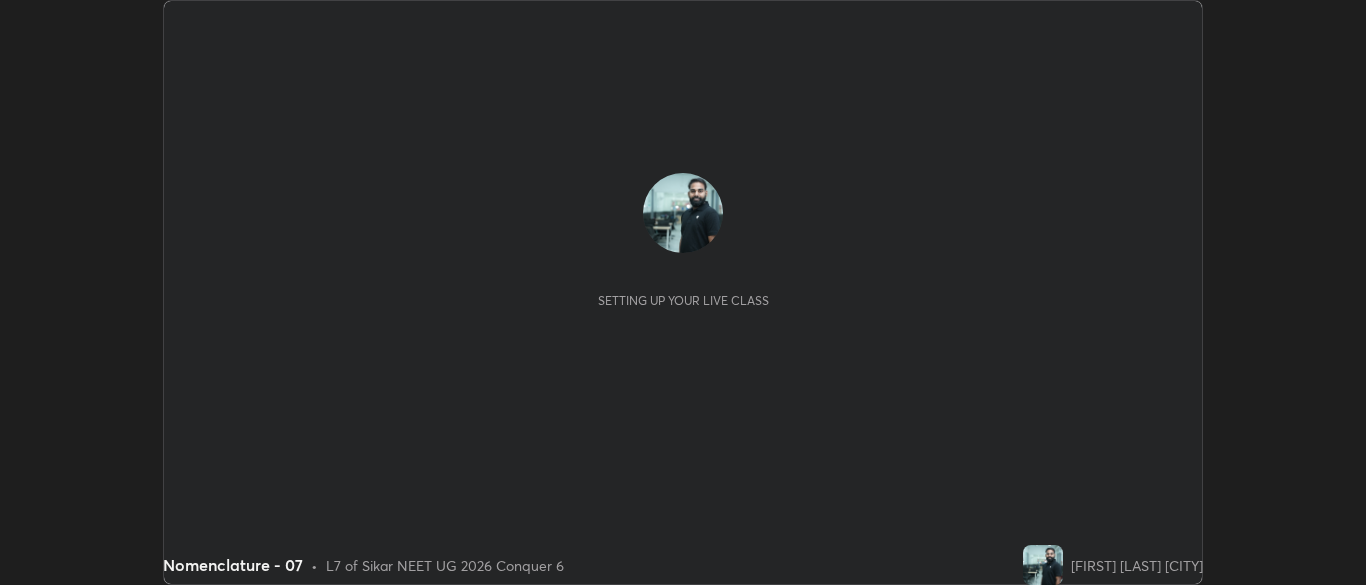 scroll, scrollTop: 0, scrollLeft: 0, axis: both 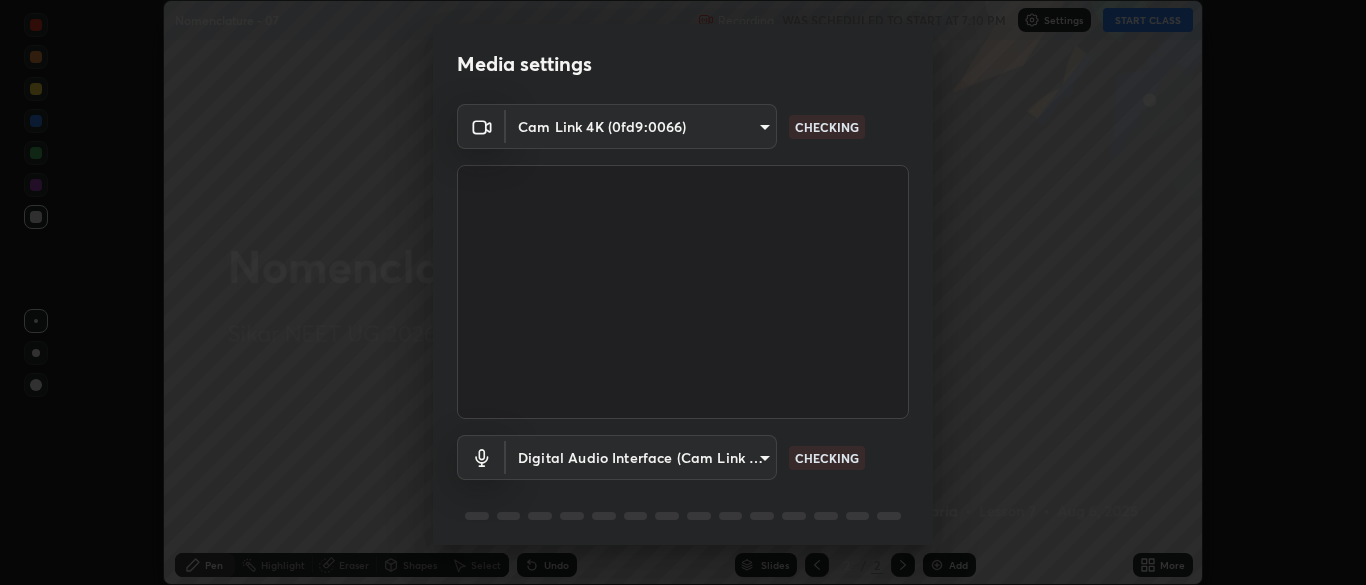 type on "b791b7b68259ed6791782f743a921bf85dec24d2091dc9c34e62ee805cb5c8b3" 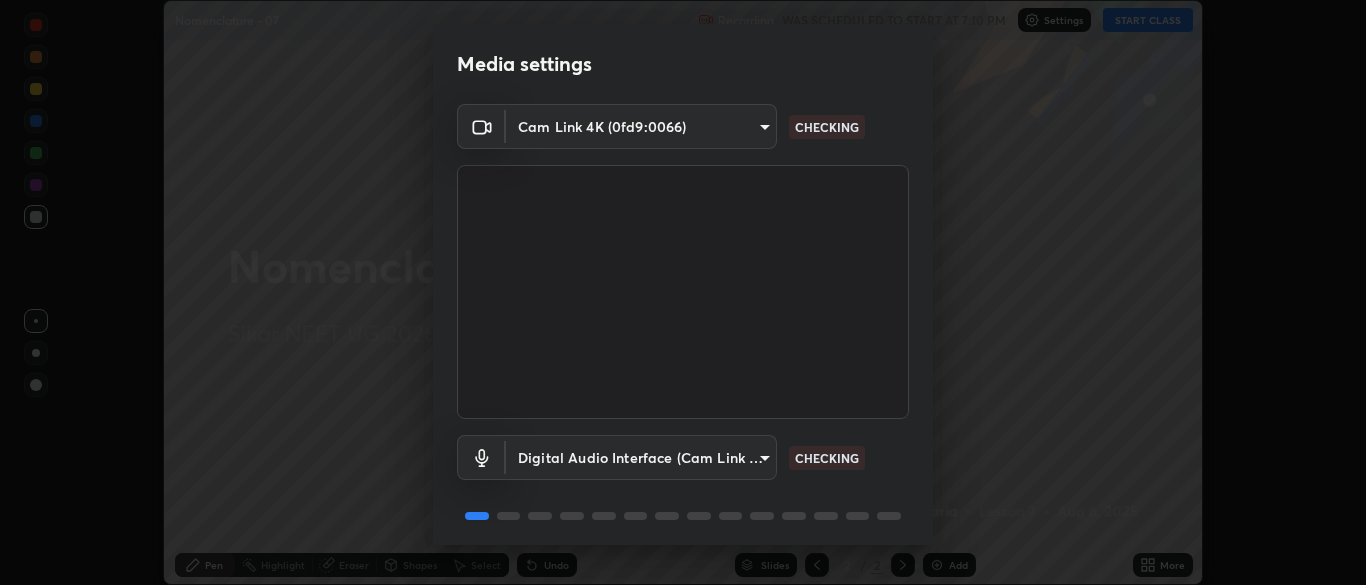 scroll, scrollTop: 71, scrollLeft: 0, axis: vertical 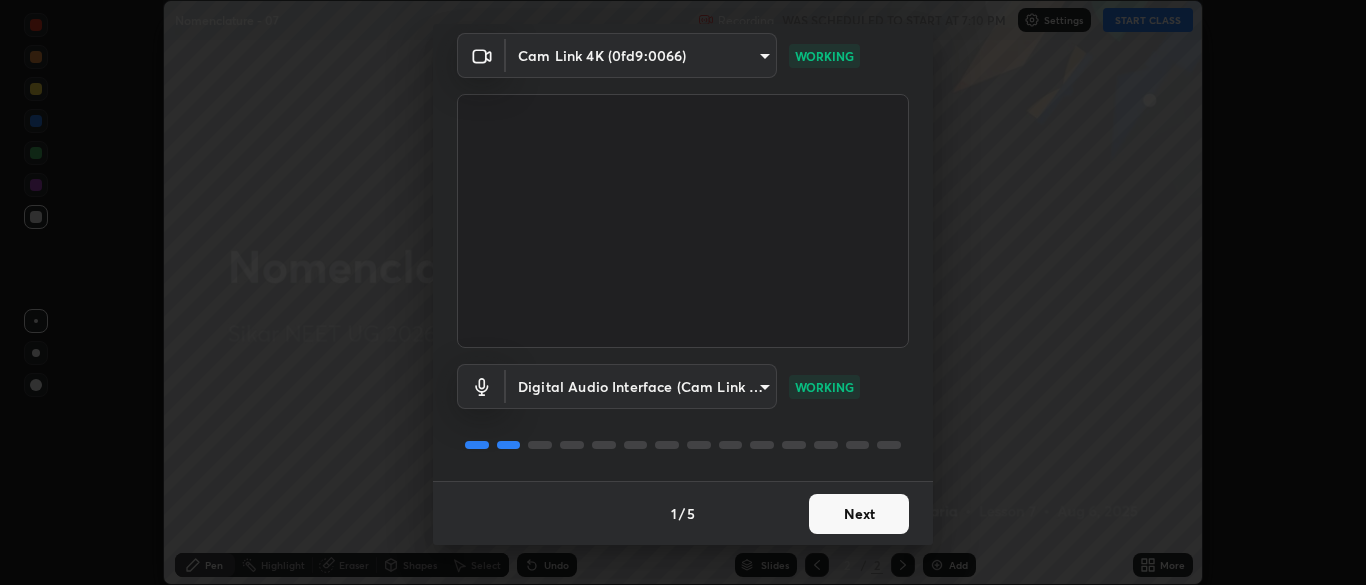 click on "Next" at bounding box center [859, 514] 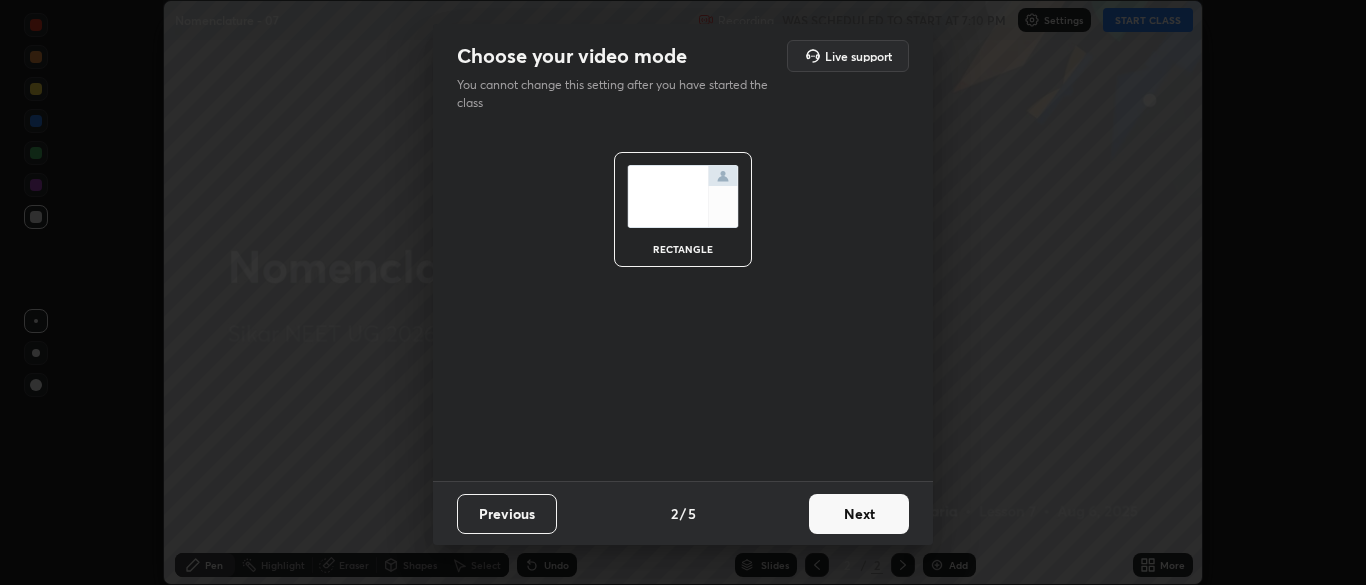 scroll, scrollTop: 0, scrollLeft: 0, axis: both 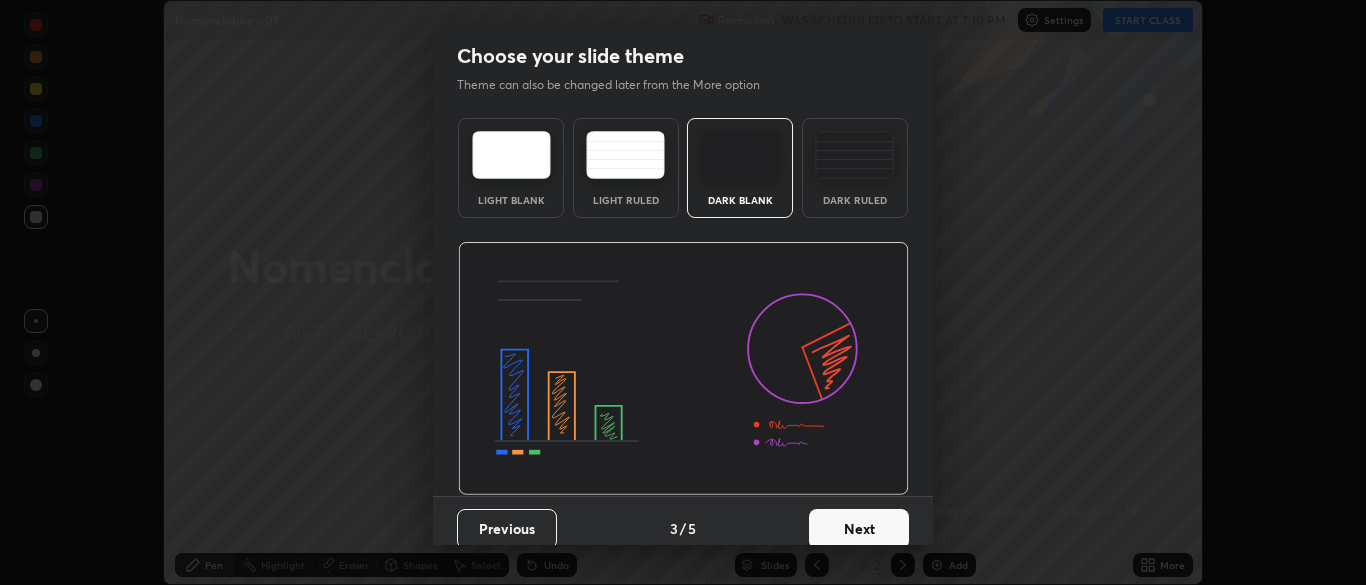click on "Next" at bounding box center [859, 529] 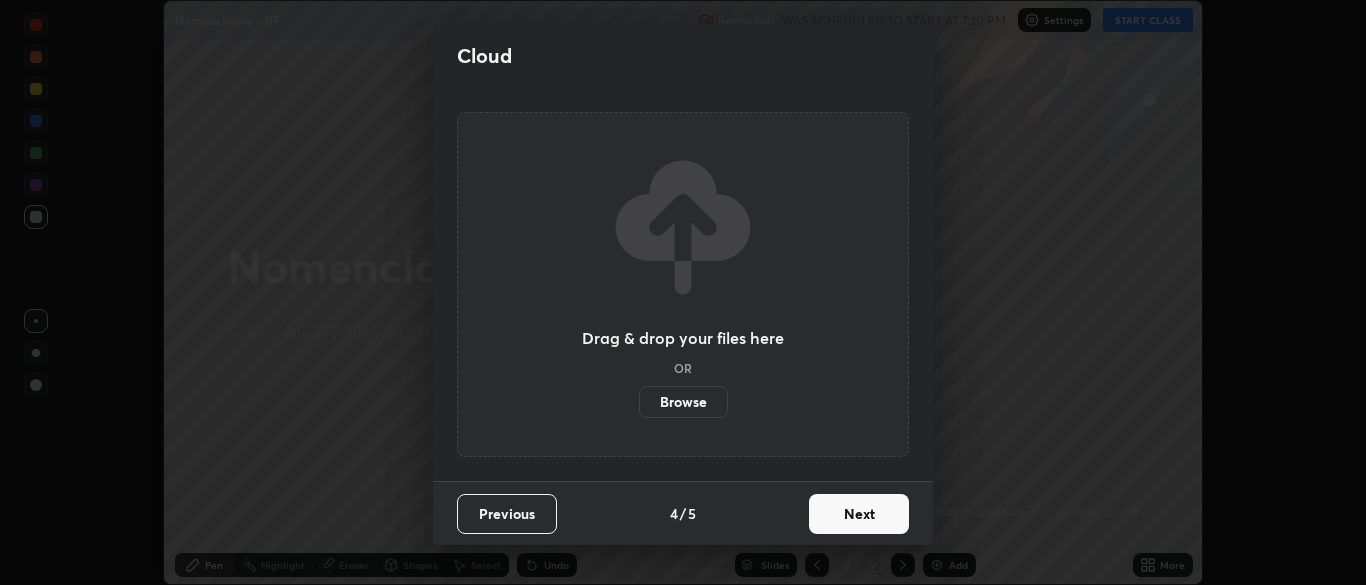 click on "Next" at bounding box center (859, 514) 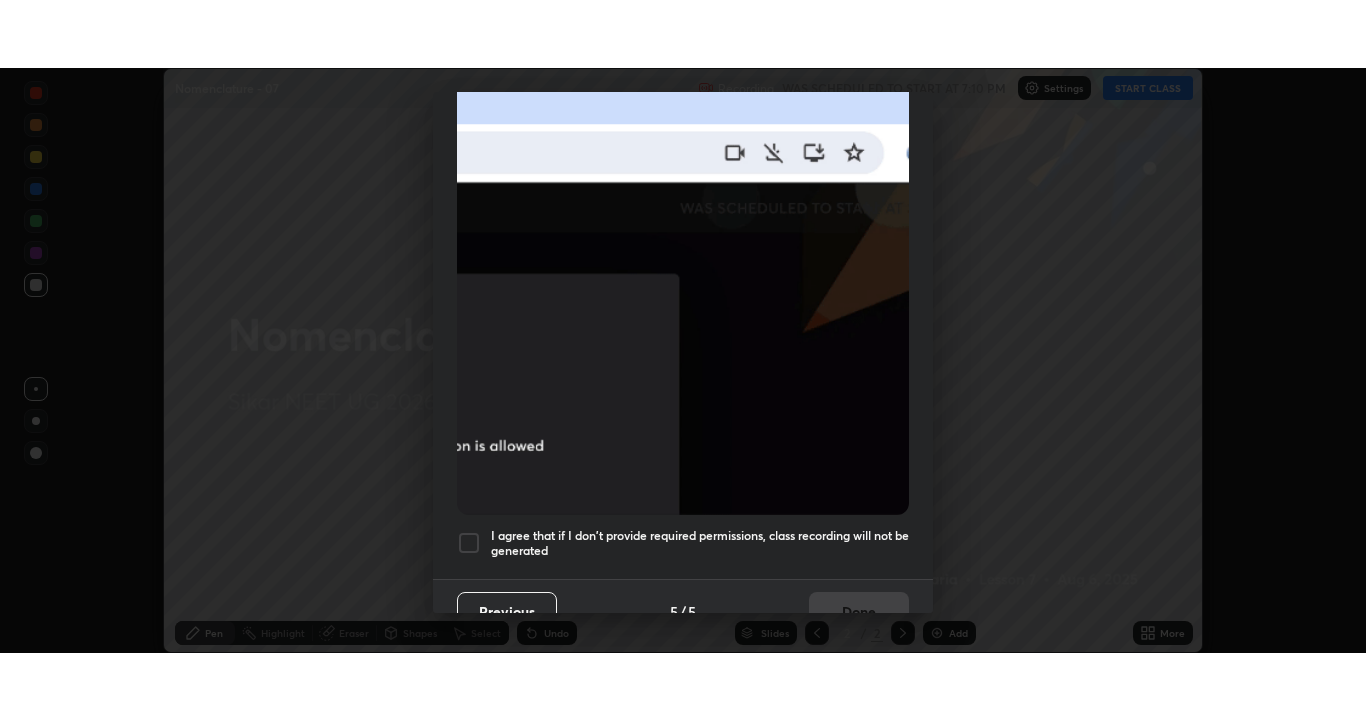 scroll, scrollTop: 479, scrollLeft: 0, axis: vertical 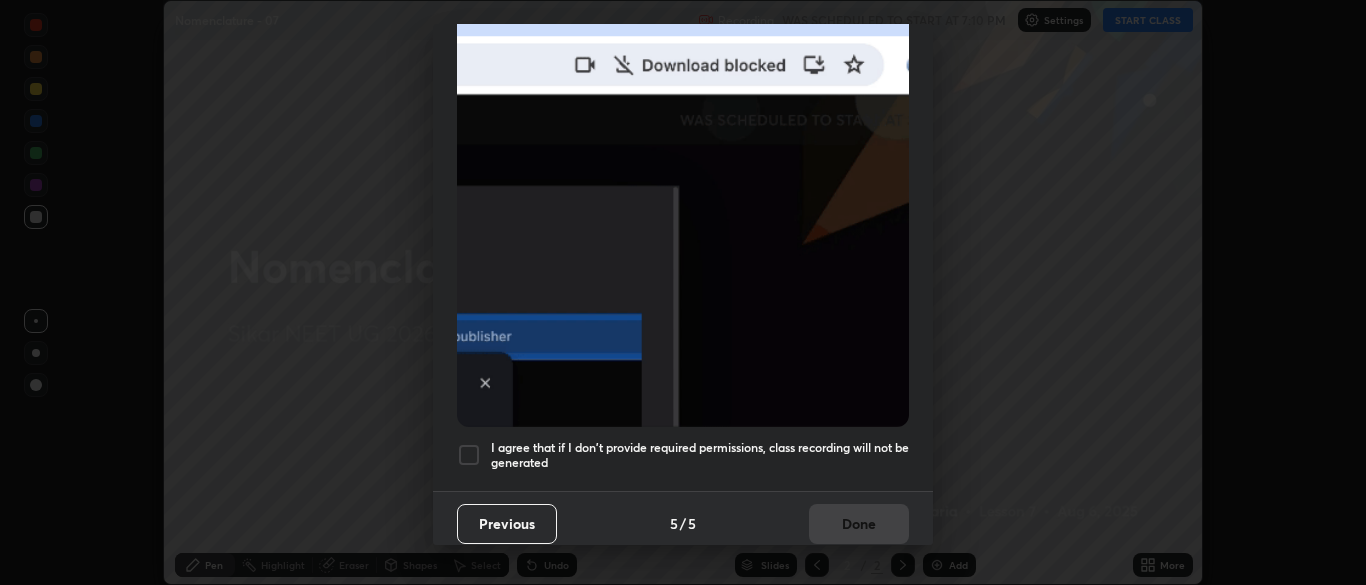 click on "I agree that if I don't provide required permissions, class recording will not be generated" at bounding box center (700, 455) 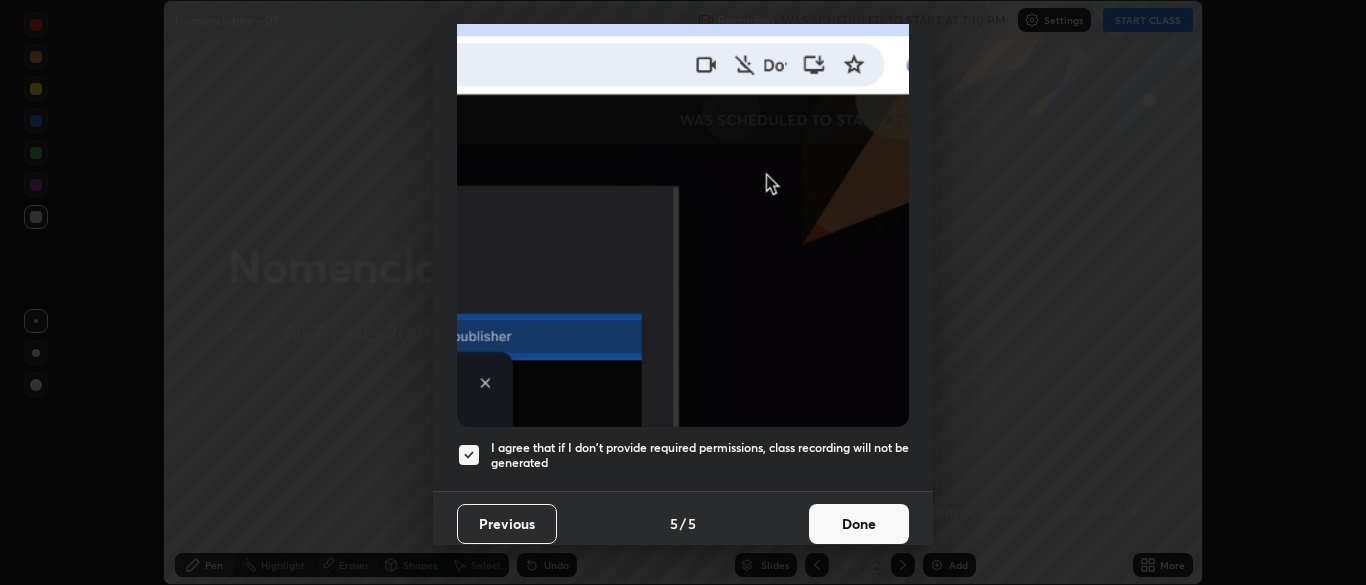 click on "Done" at bounding box center [859, 524] 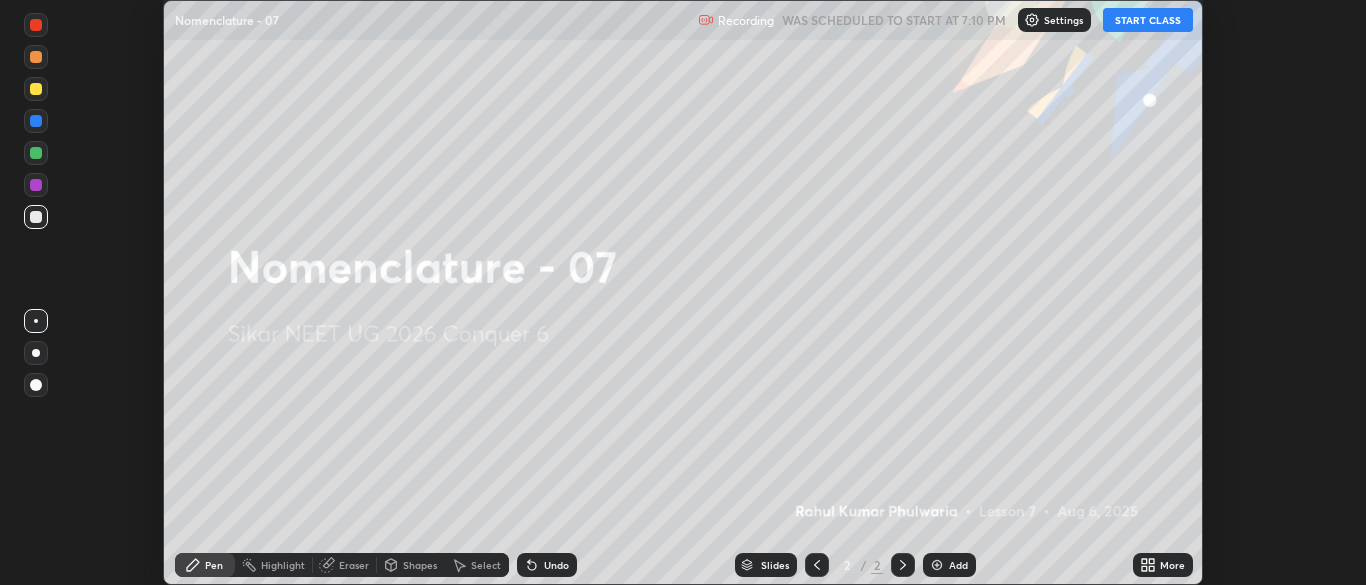 click 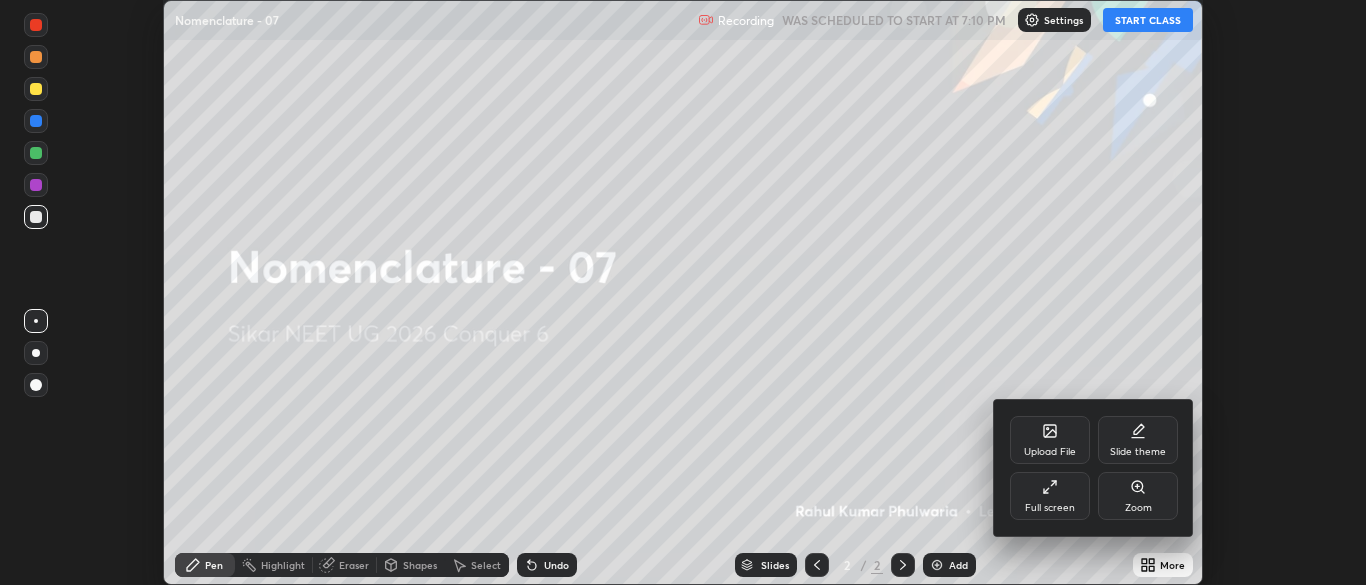 click 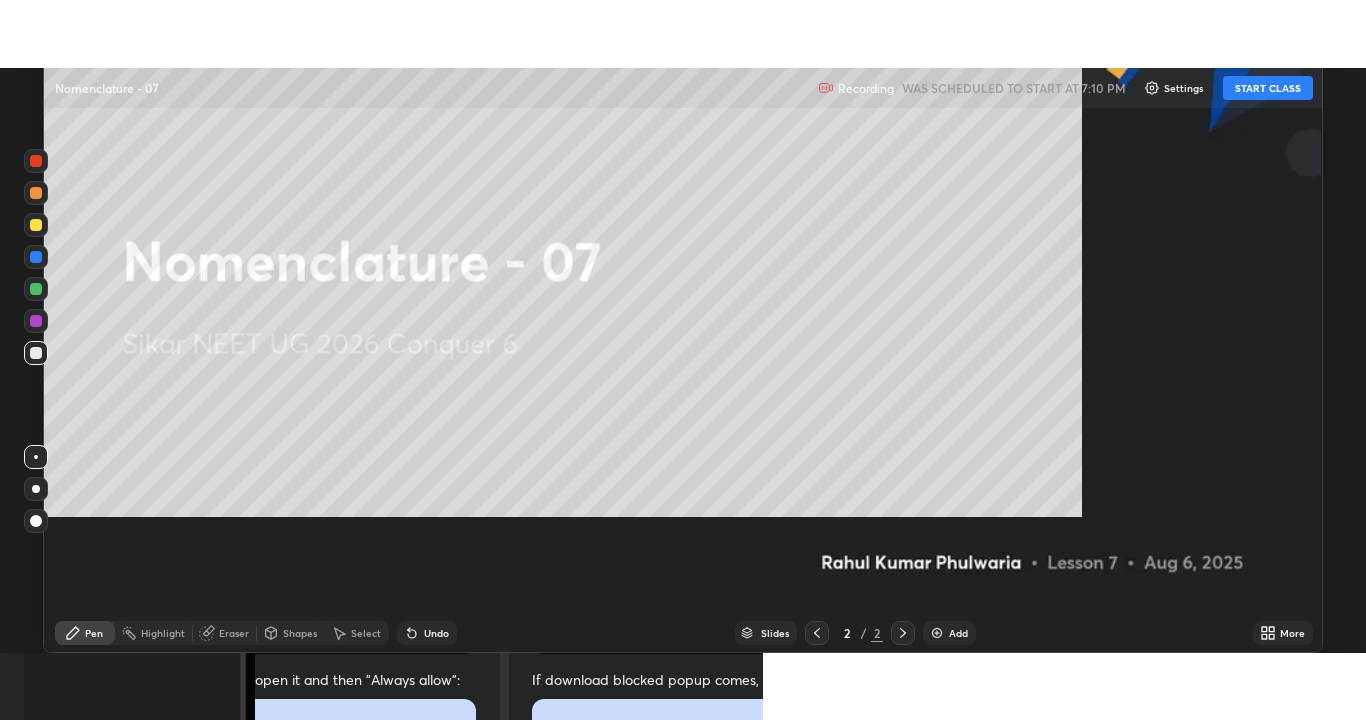 scroll, scrollTop: 99280, scrollLeft: 98634, axis: both 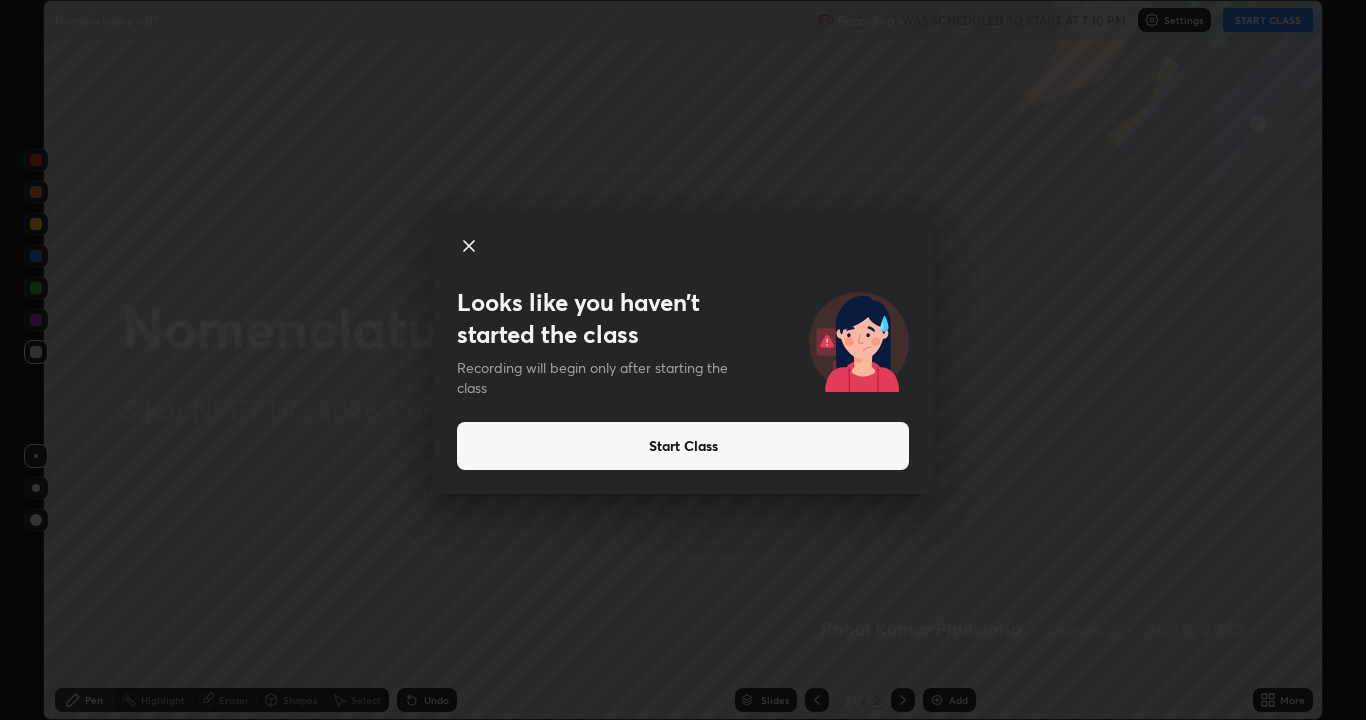 click 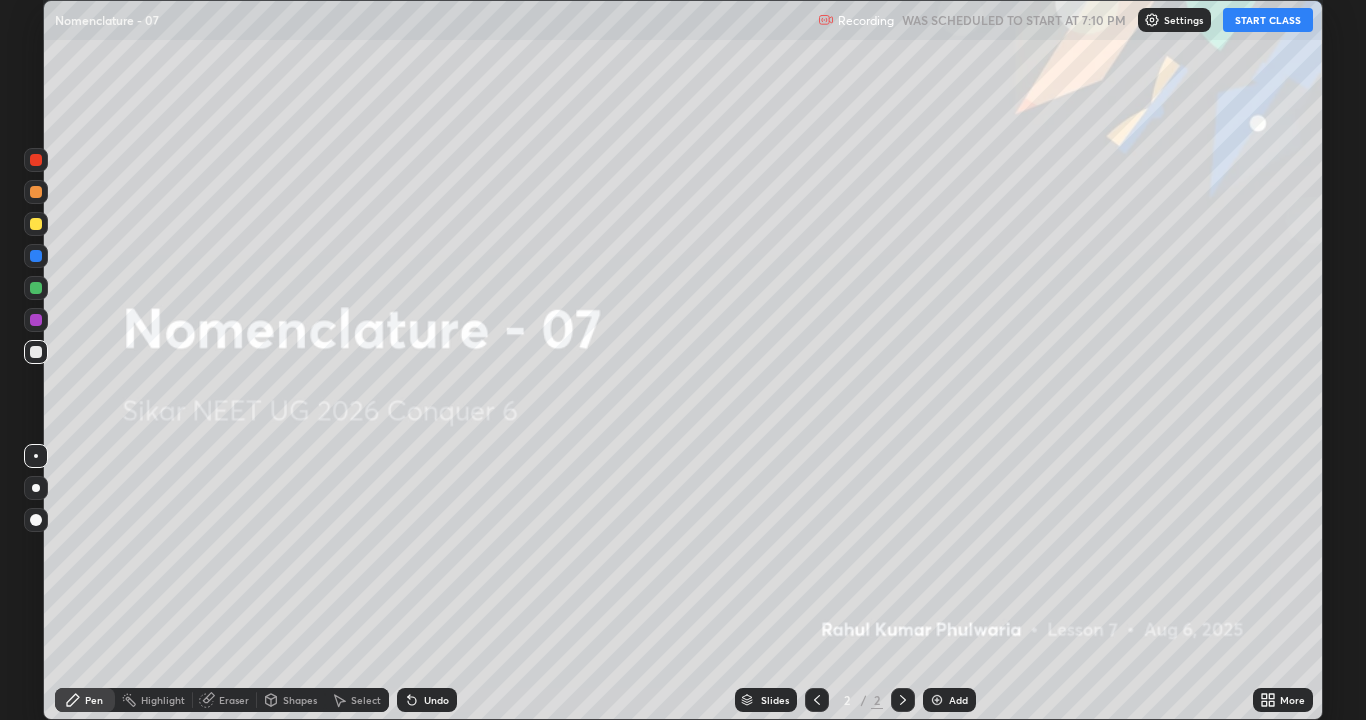 click on "START CLASS" at bounding box center (1268, 20) 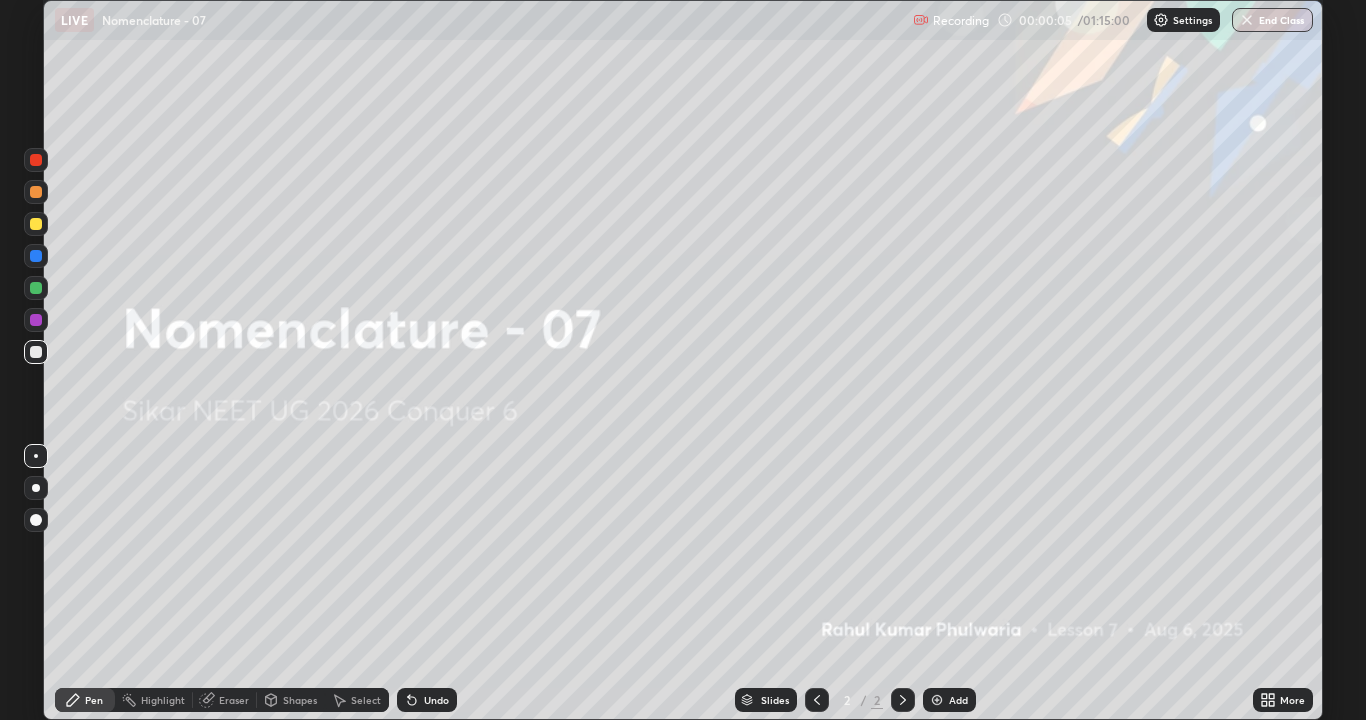 click at bounding box center [937, 700] 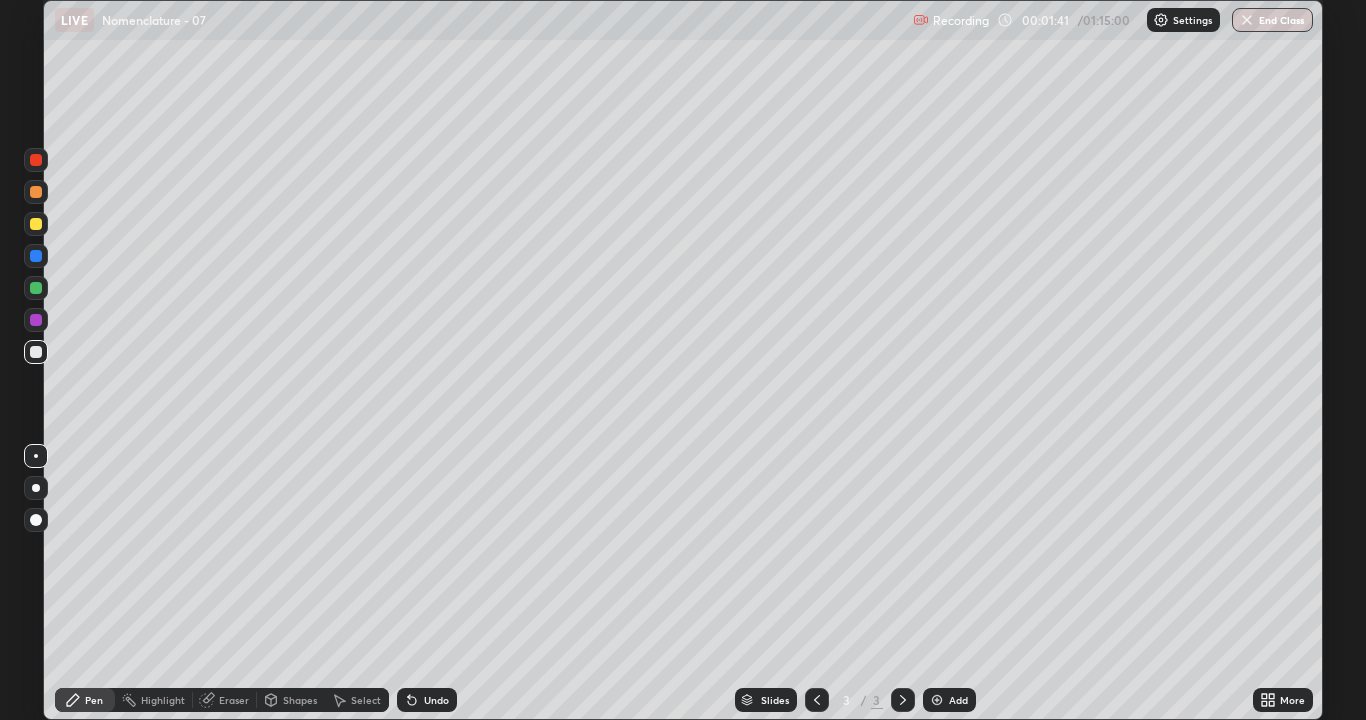 click on "Eraser" at bounding box center (234, 700) 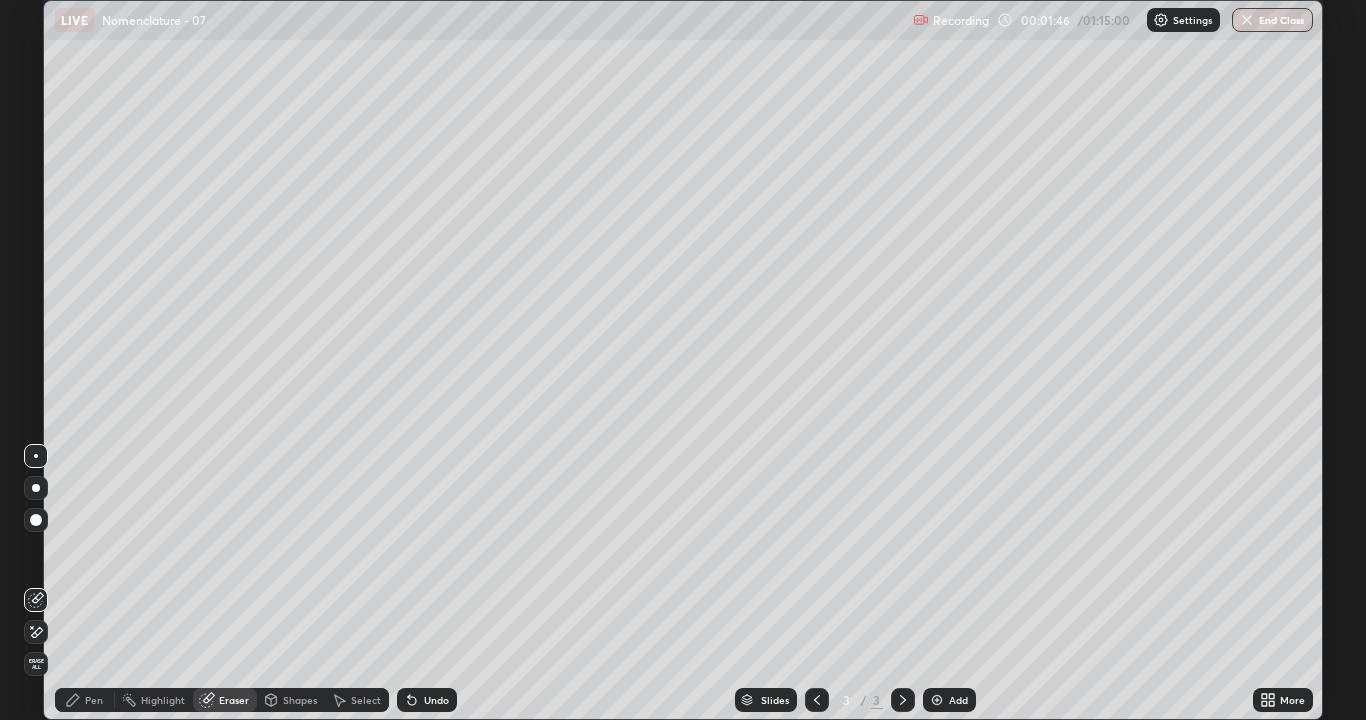 click on "Pen" at bounding box center (85, 700) 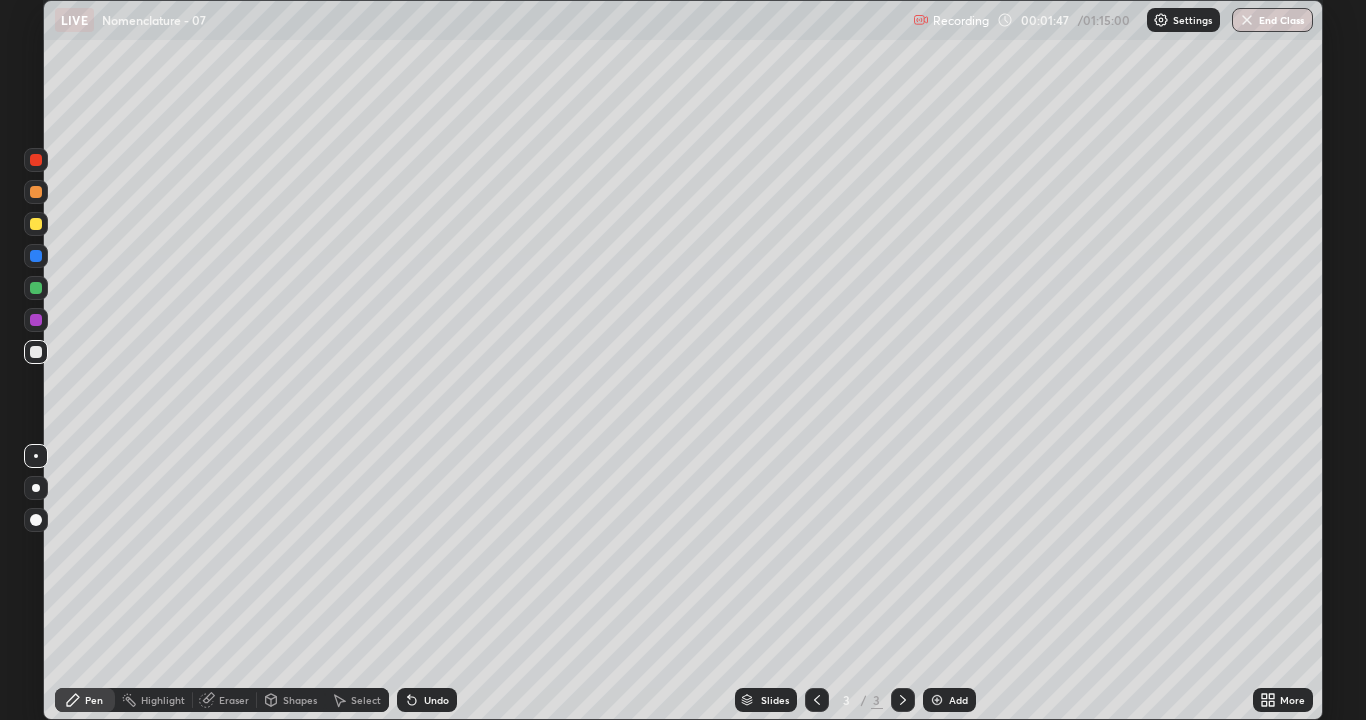 click at bounding box center [36, 160] 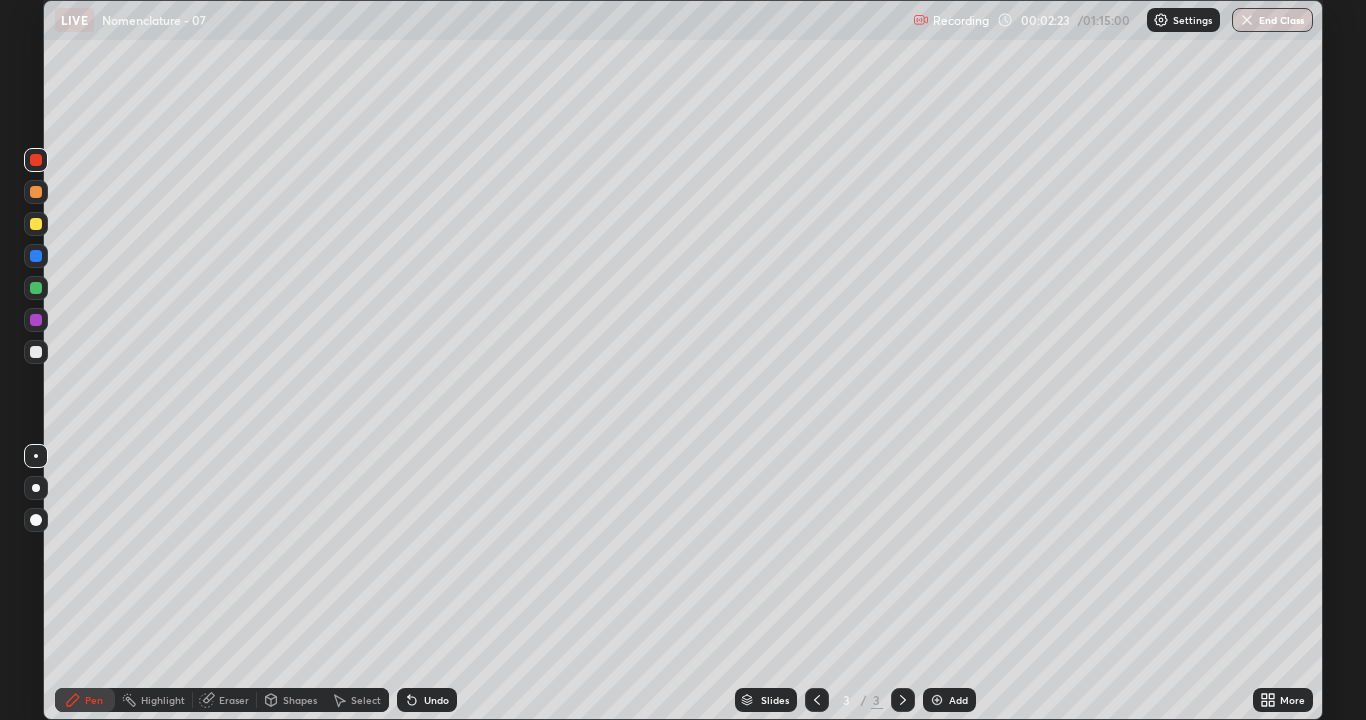 click at bounding box center [36, 352] 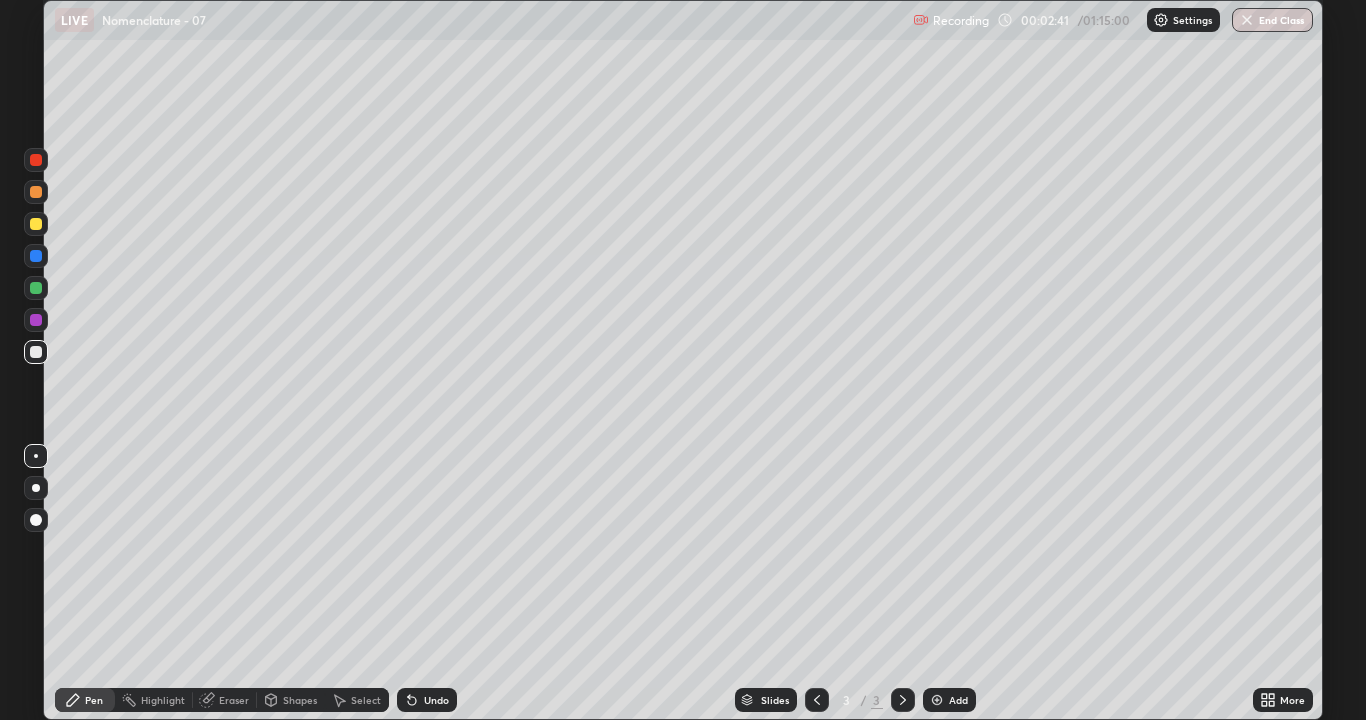 click at bounding box center (36, 160) 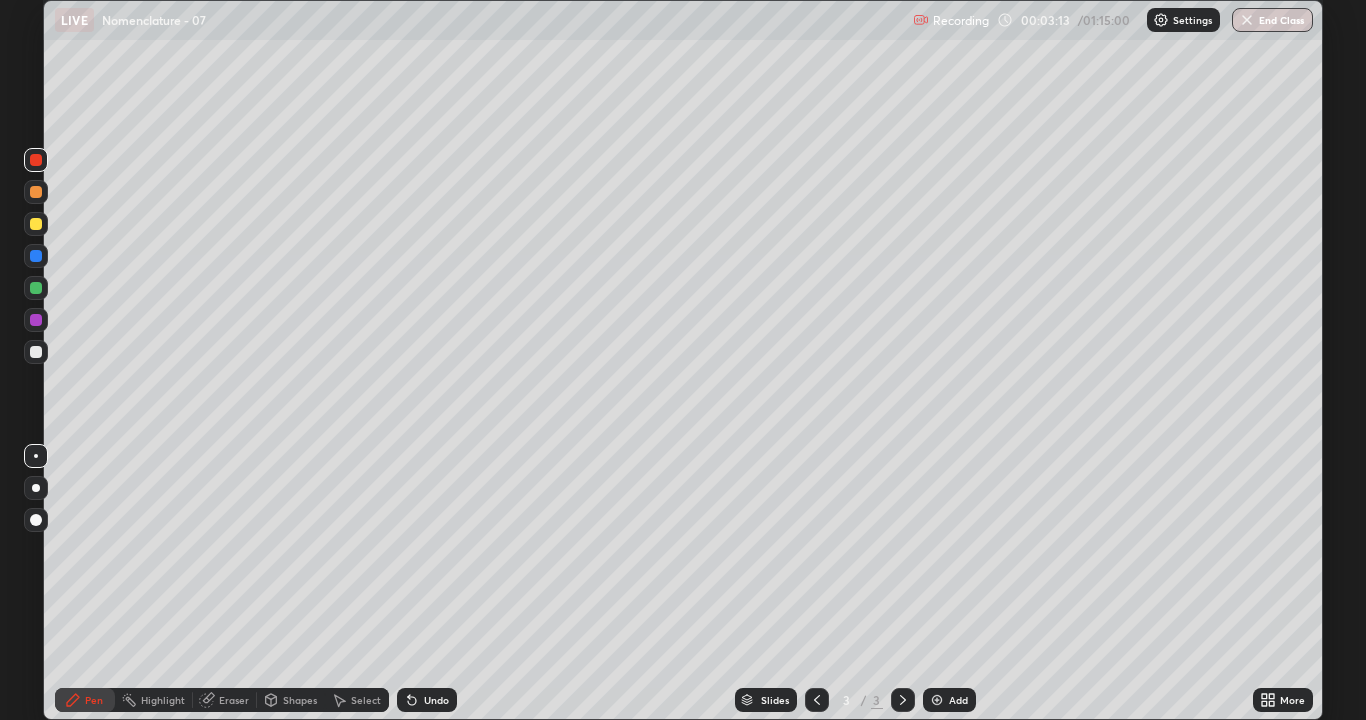 click at bounding box center [36, 352] 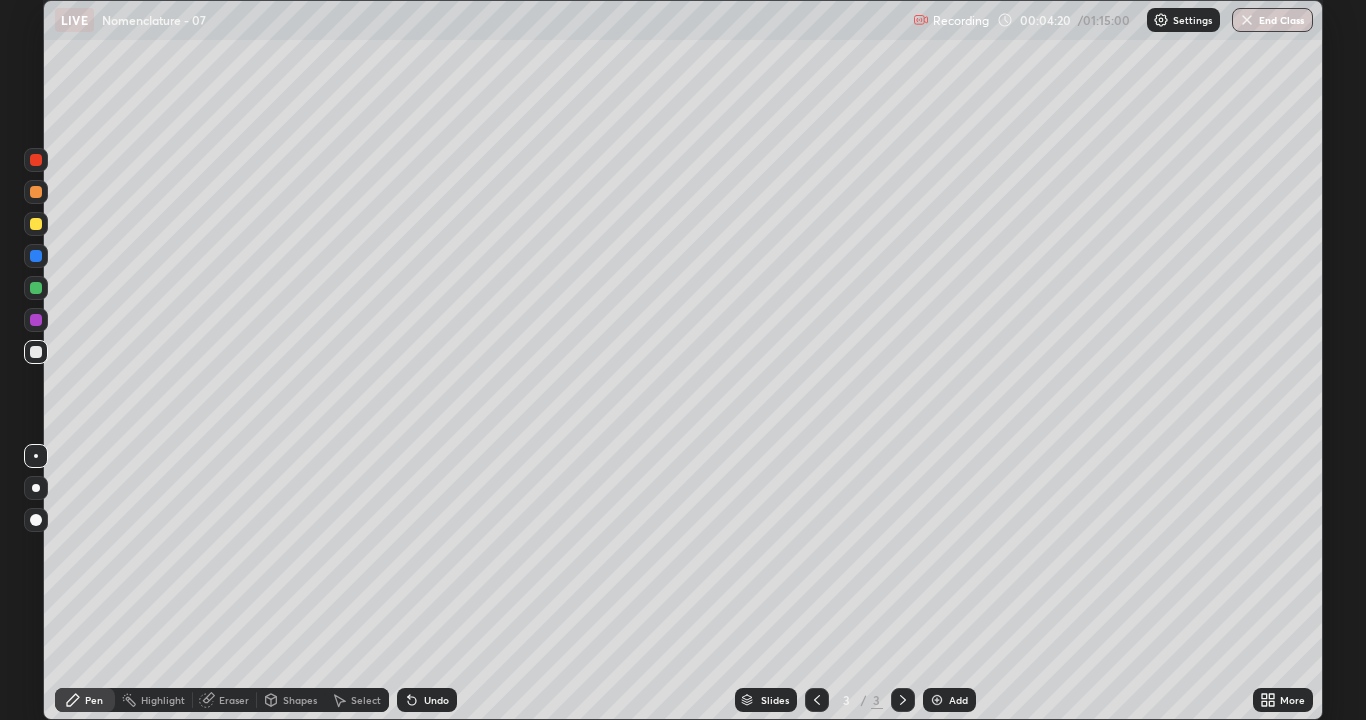 click at bounding box center [36, 160] 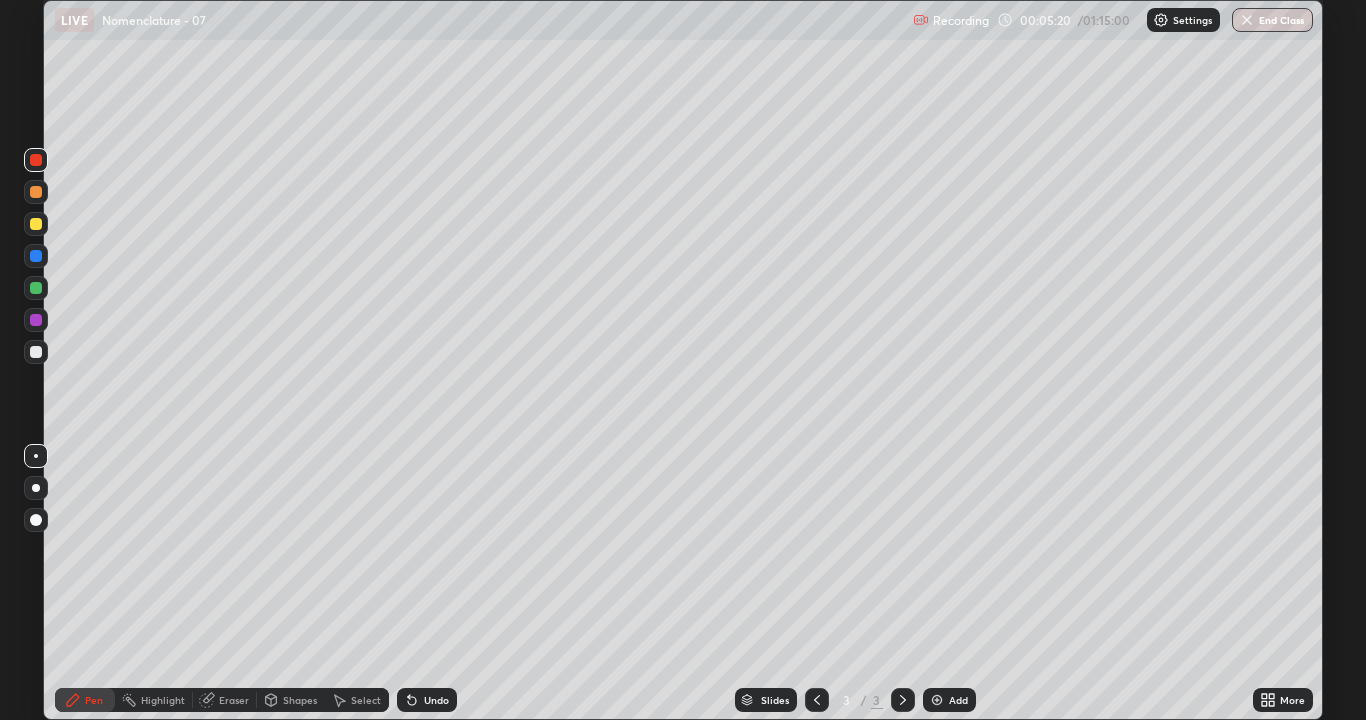 click at bounding box center (36, 352) 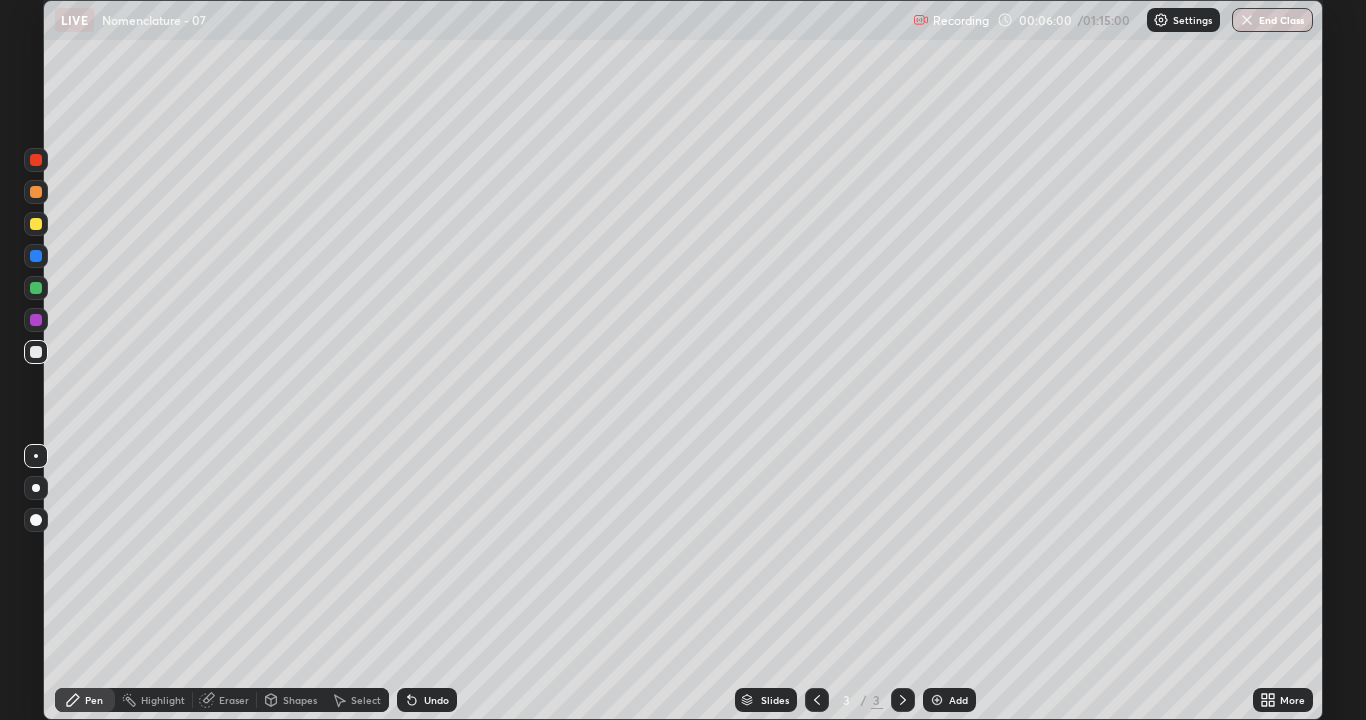 click at bounding box center [36, 160] 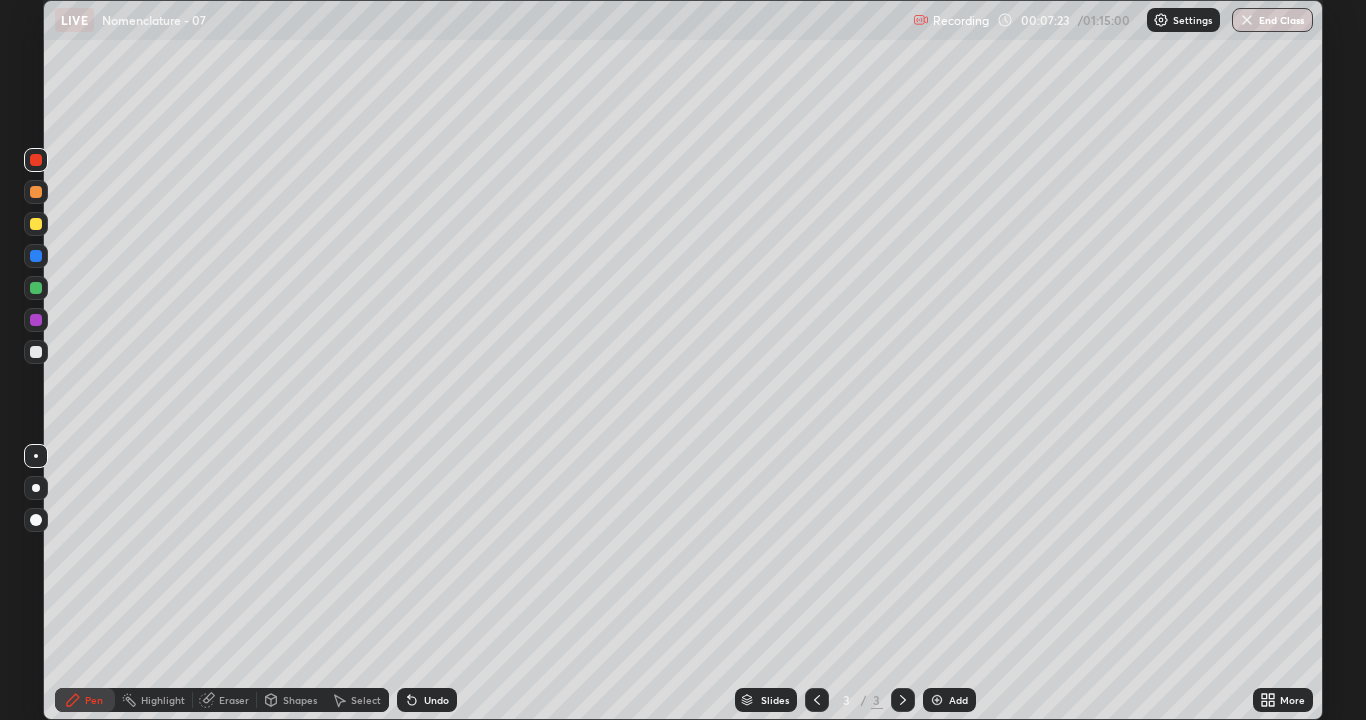 click at bounding box center [36, 352] 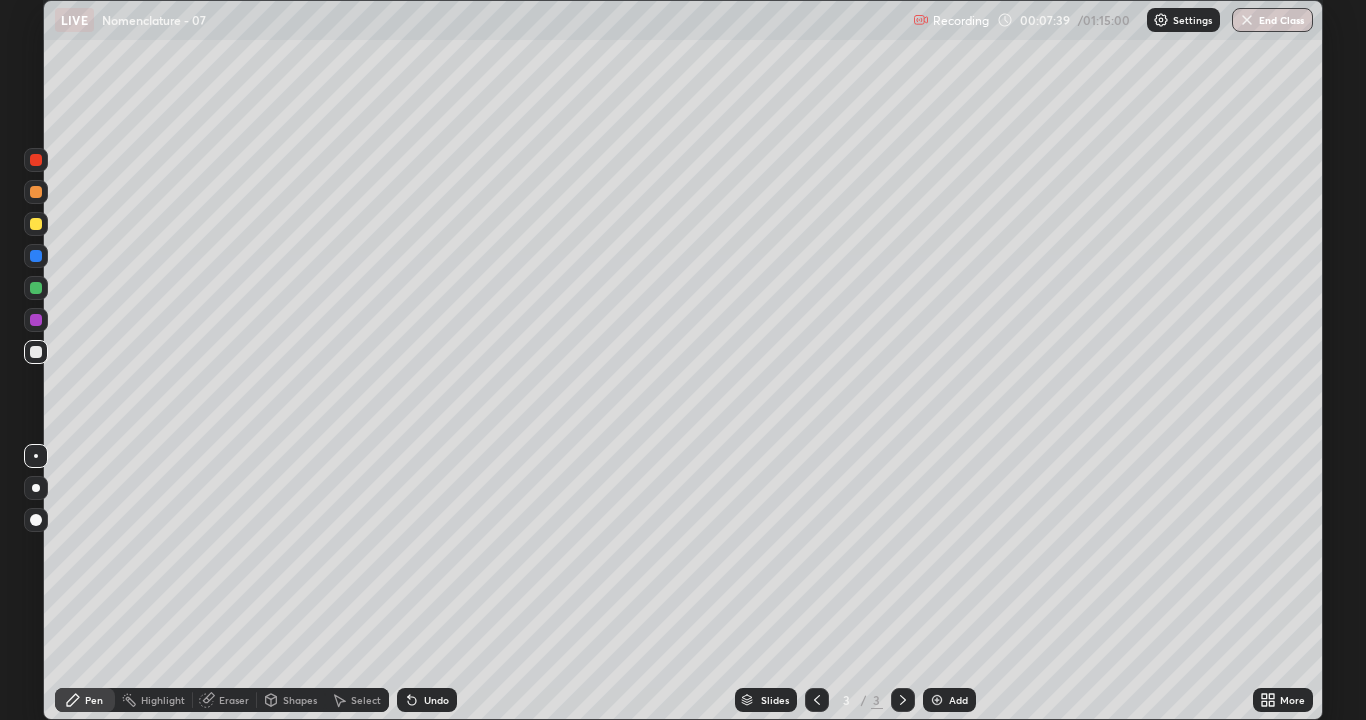 click at bounding box center (36, 160) 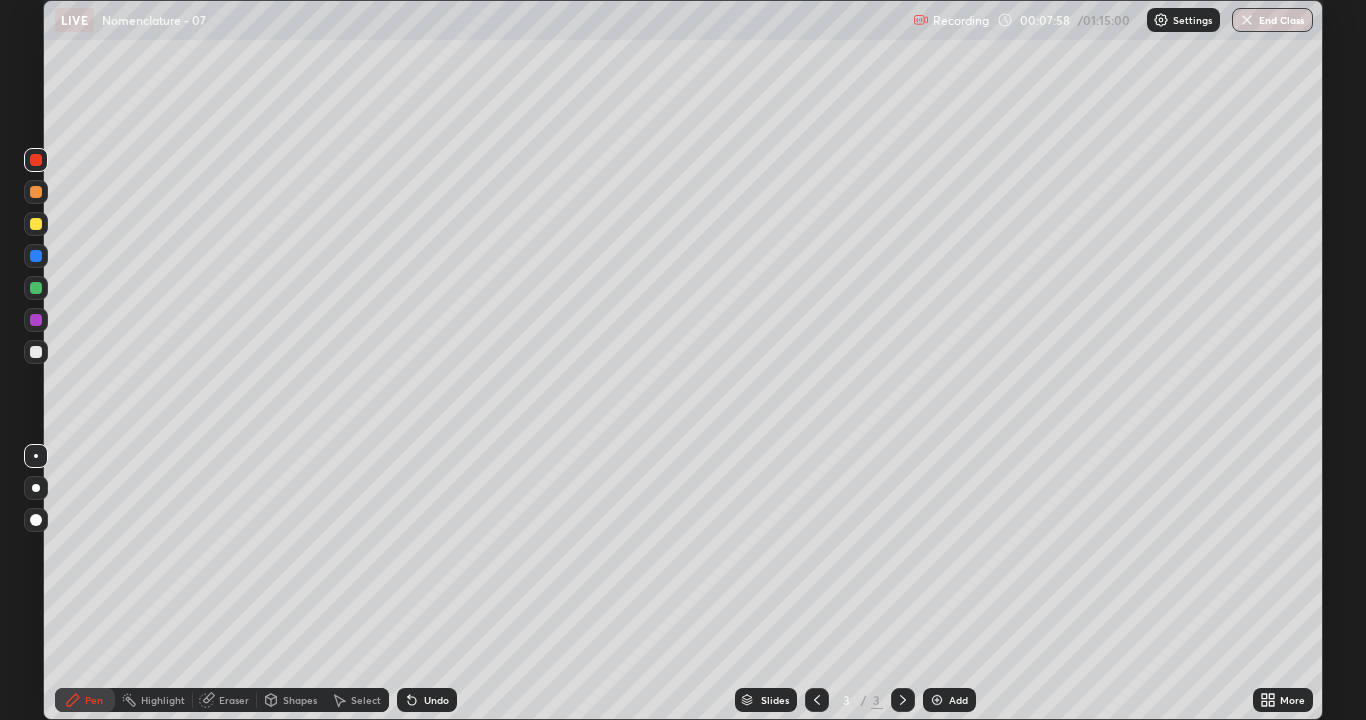 click at bounding box center [36, 288] 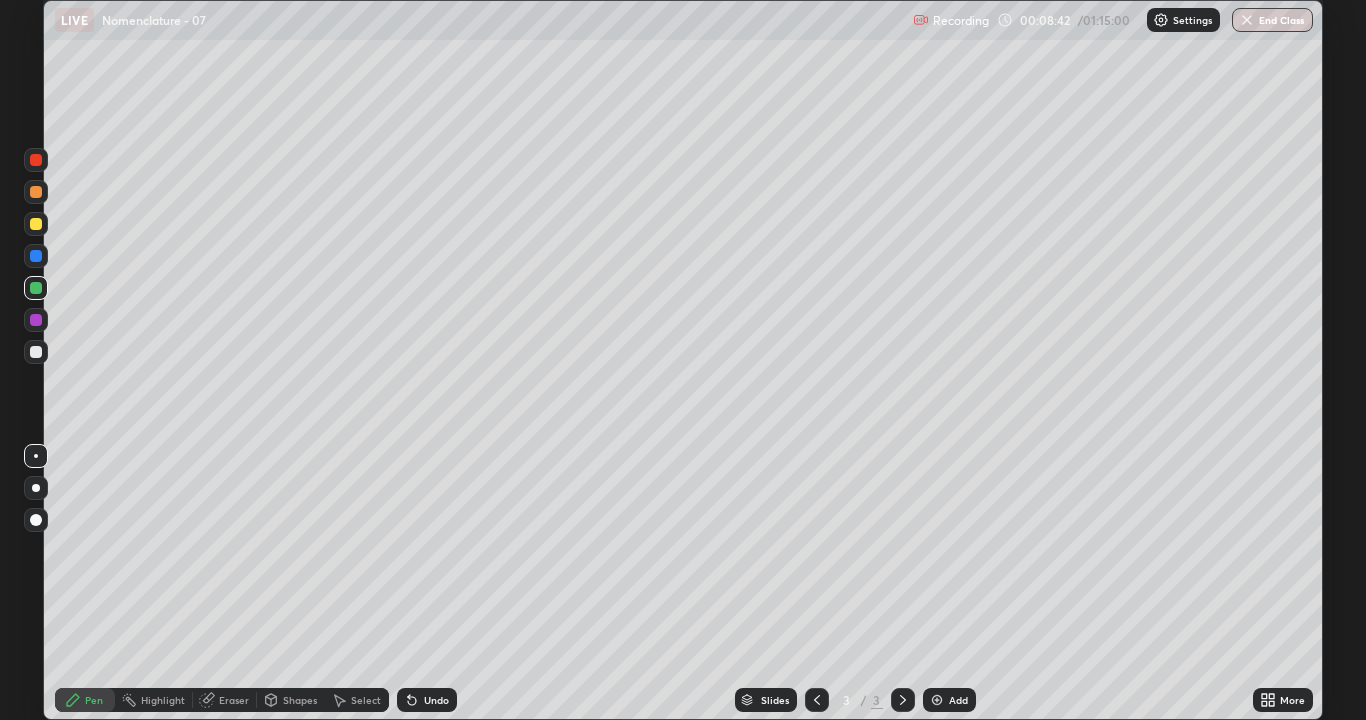 click at bounding box center [36, 352] 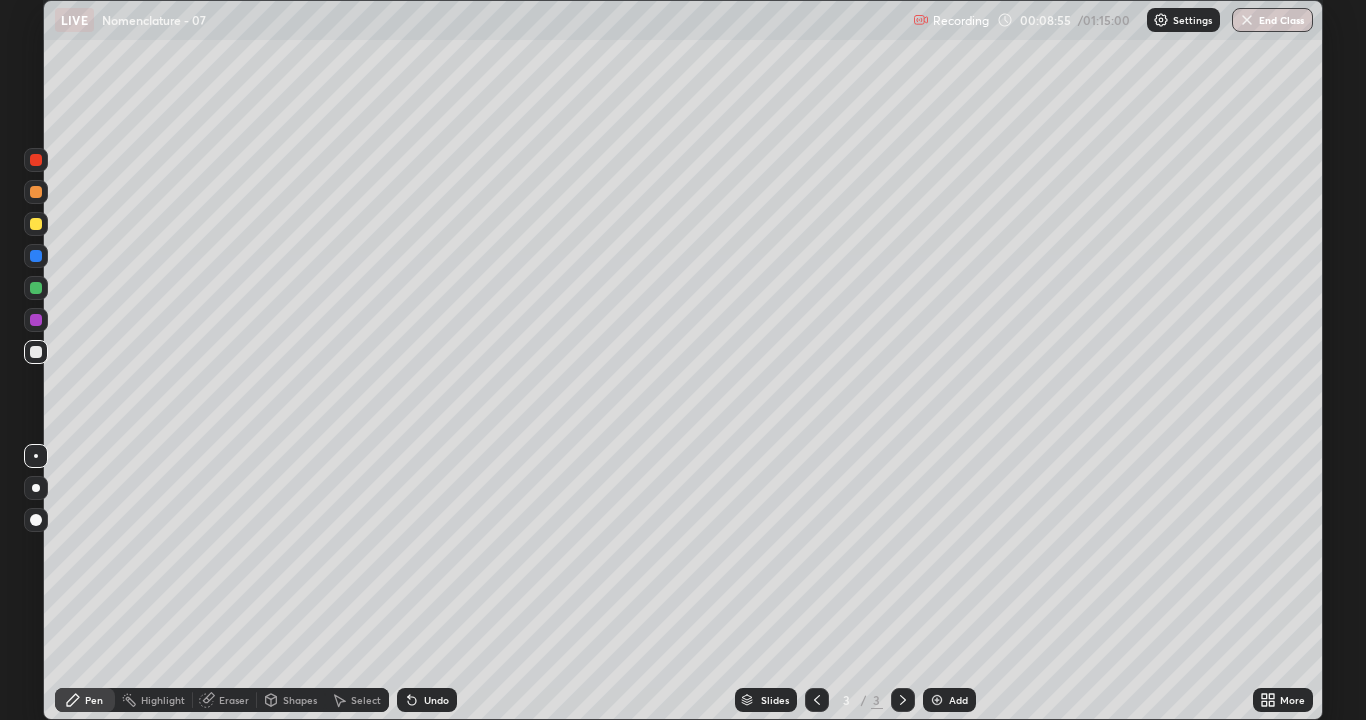 click at bounding box center (36, 160) 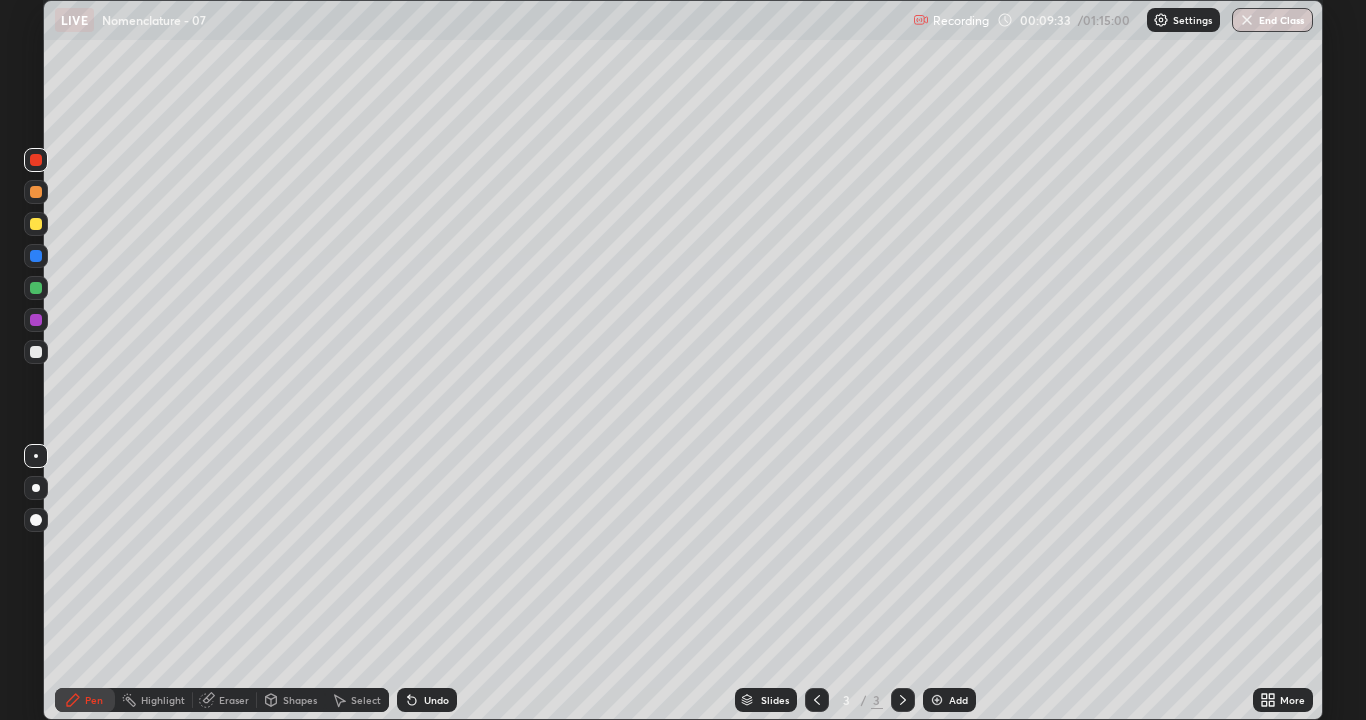 click at bounding box center (36, 352) 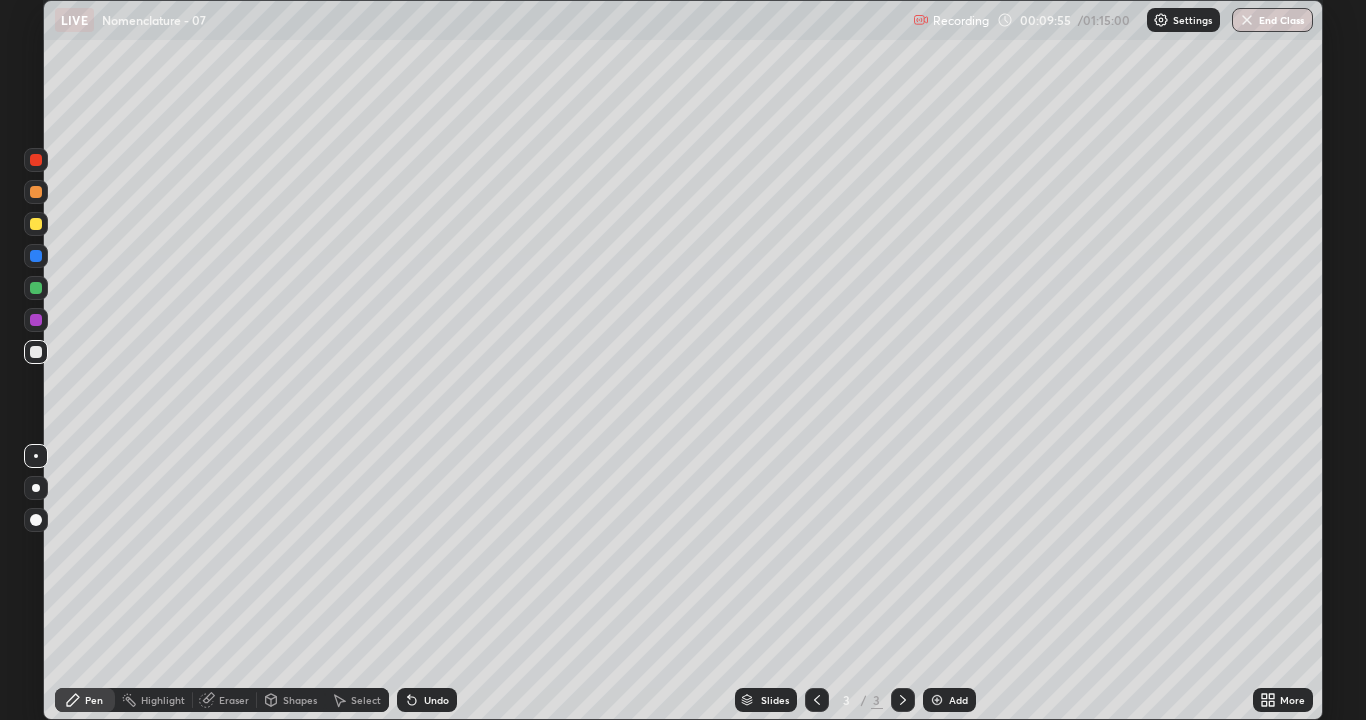 click at bounding box center (36, 160) 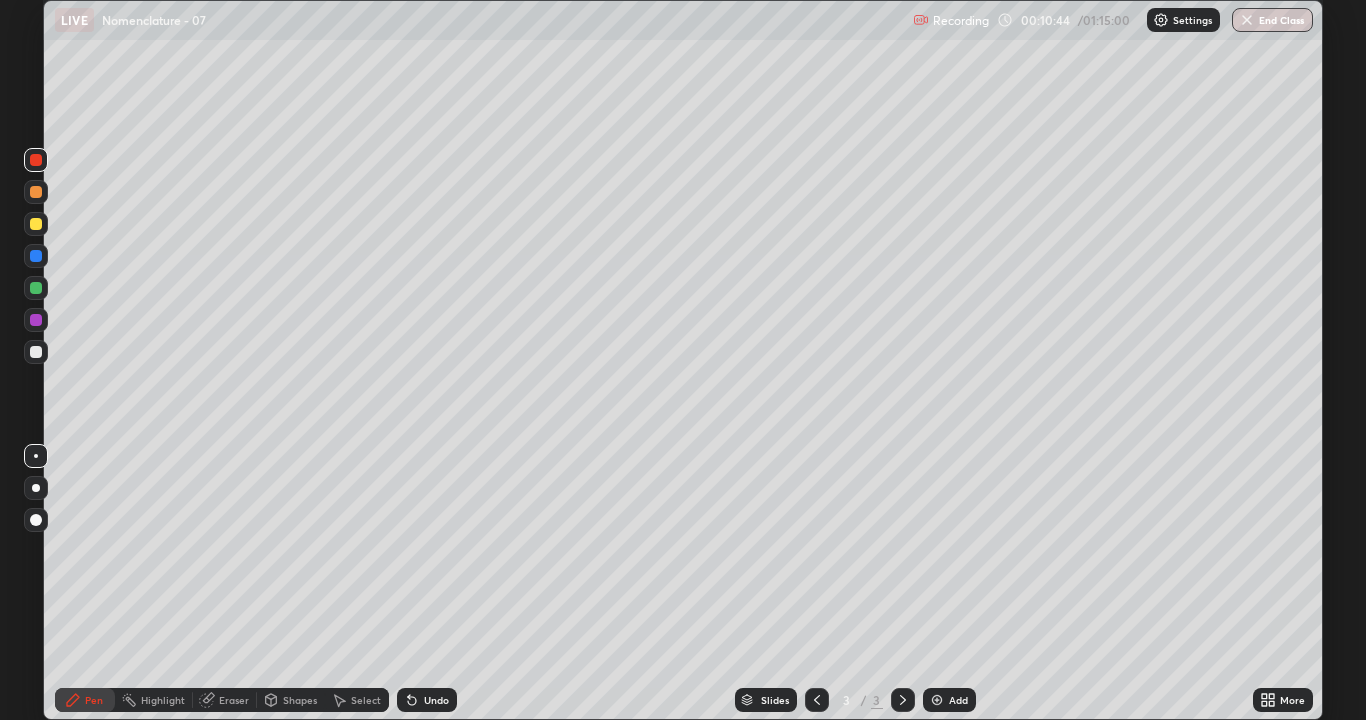 click at bounding box center (36, 352) 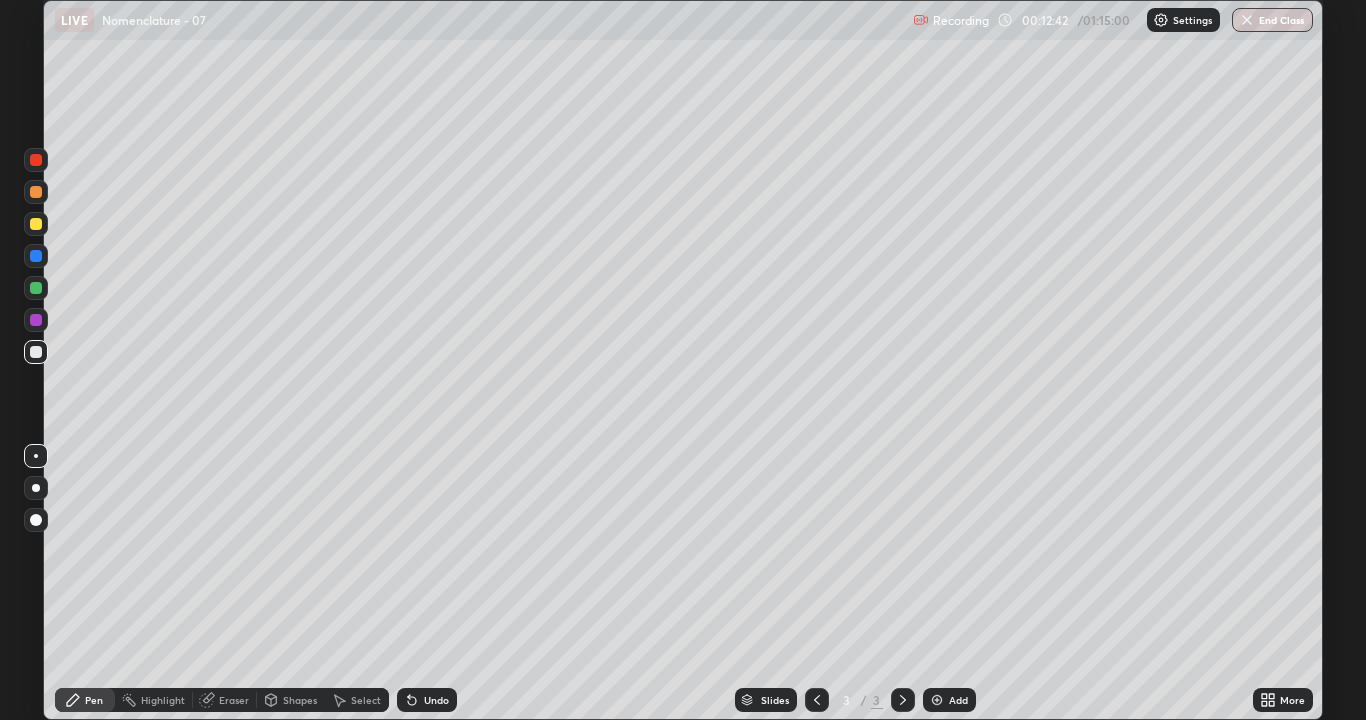 click at bounding box center (937, 700) 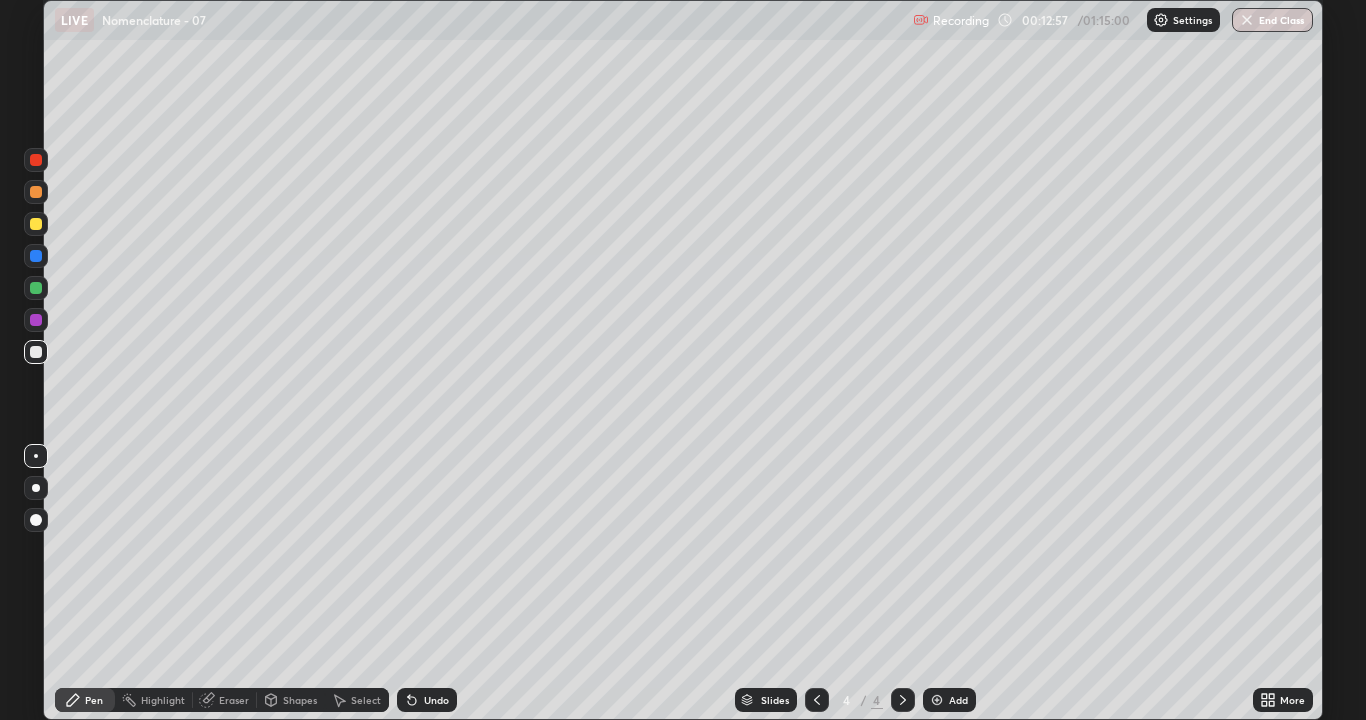 click at bounding box center (36, 160) 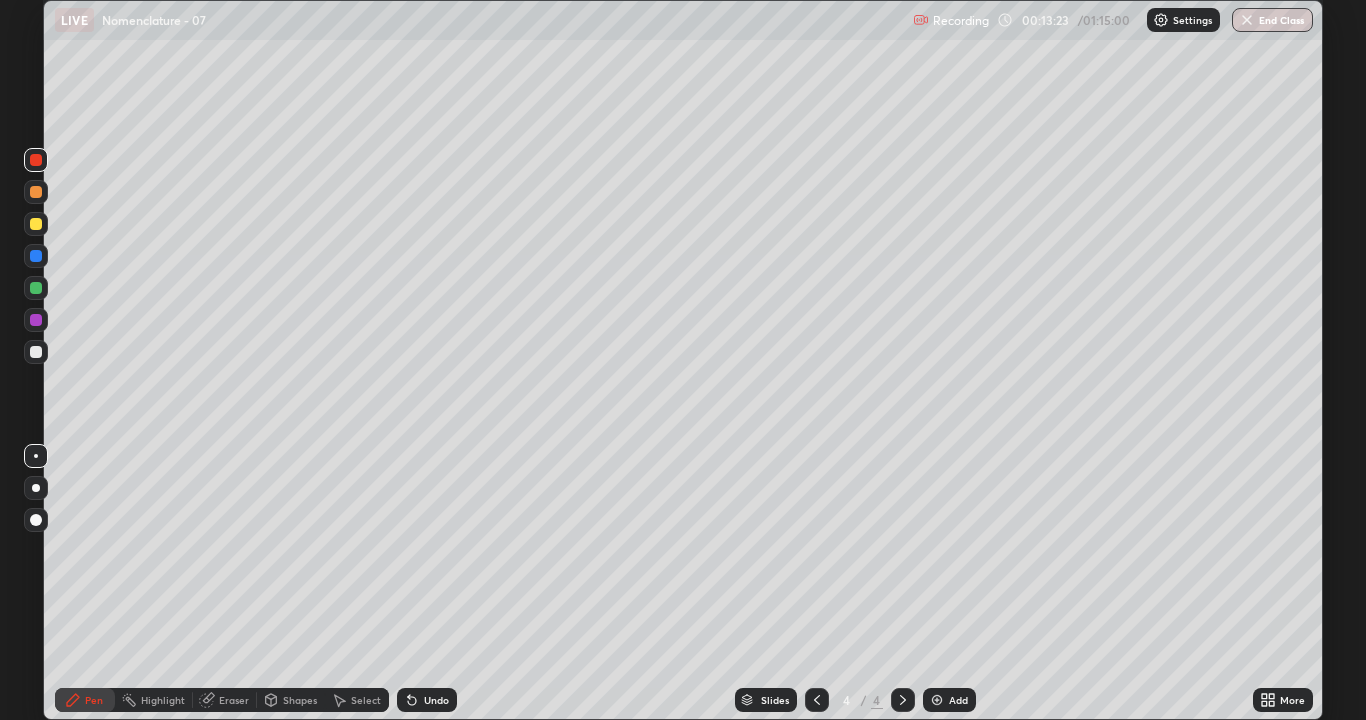click at bounding box center [36, 352] 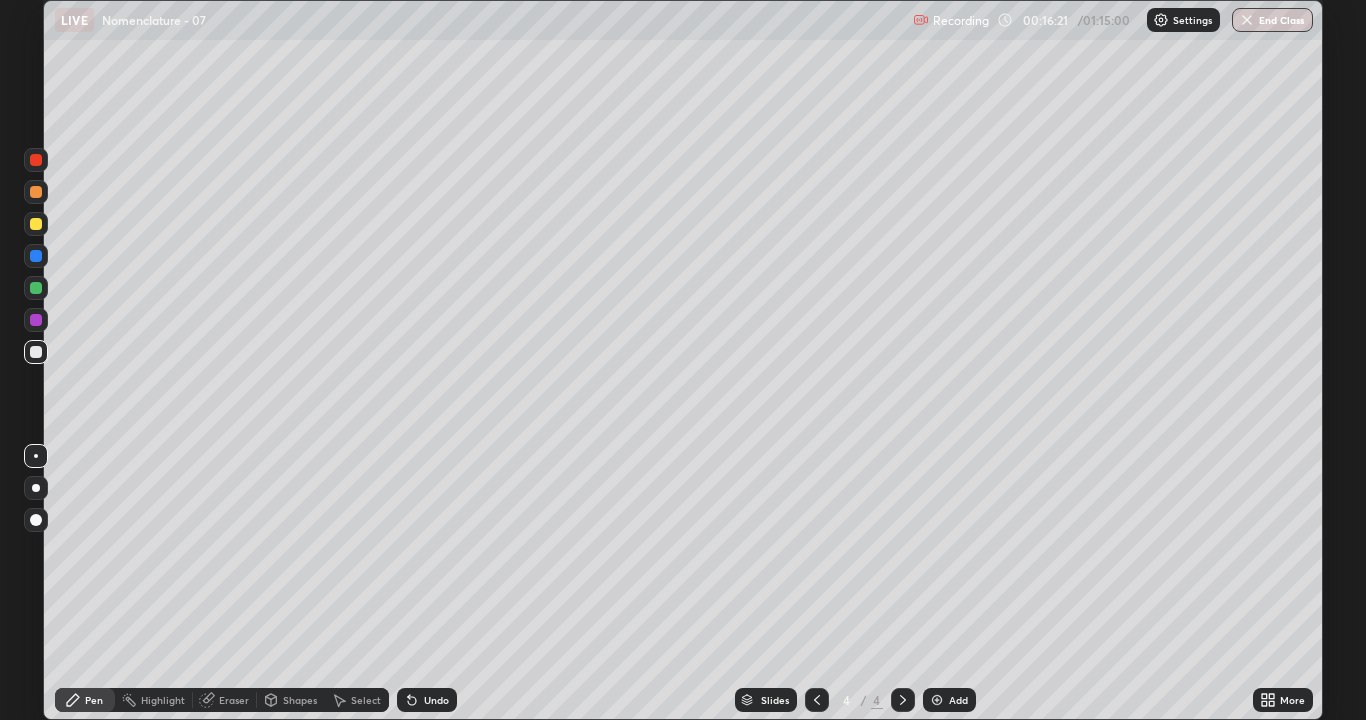 click at bounding box center [36, 160] 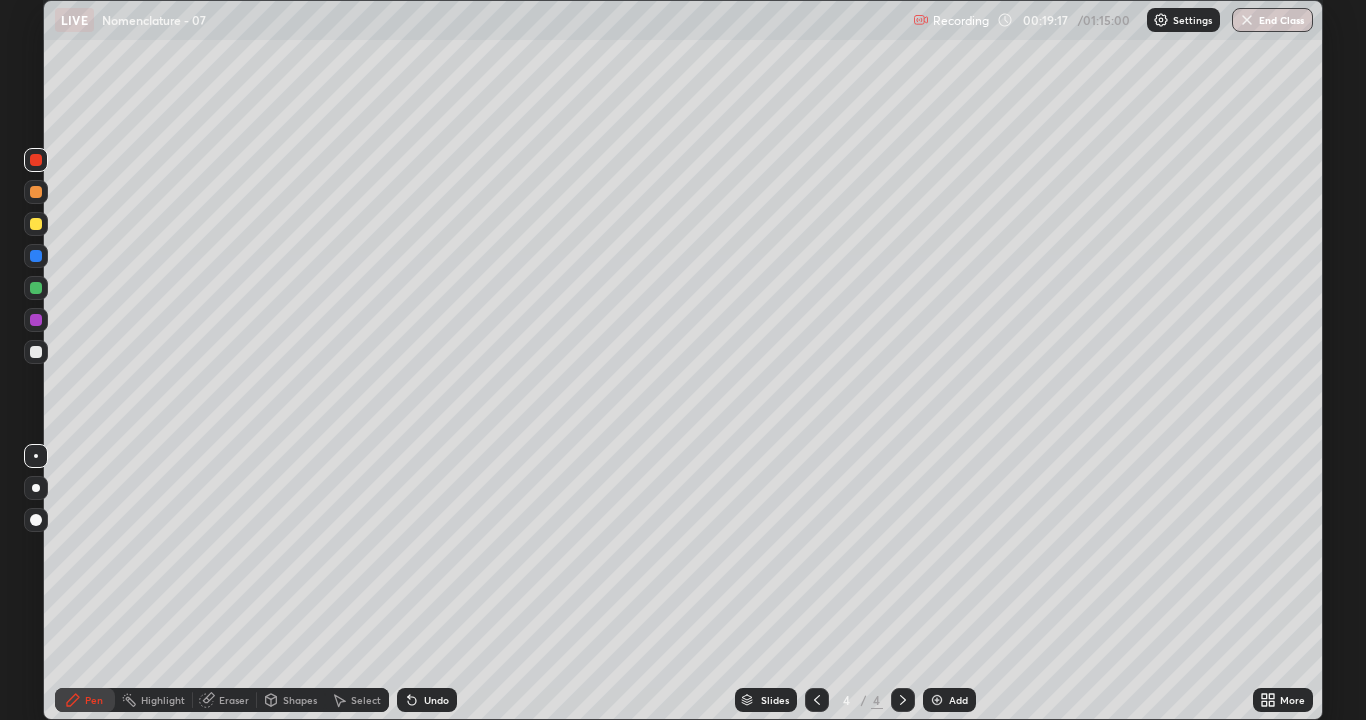click on "Eraser" at bounding box center [225, 700] 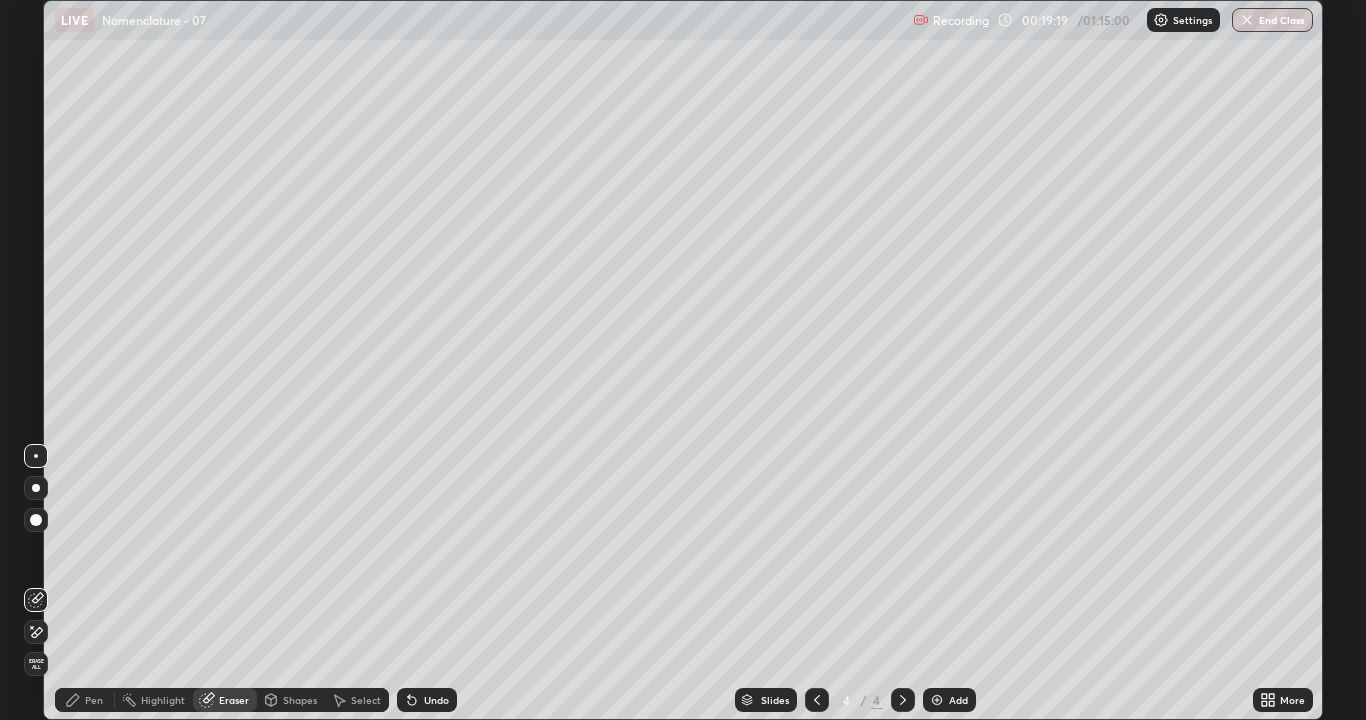 click on "Pen" at bounding box center [94, 700] 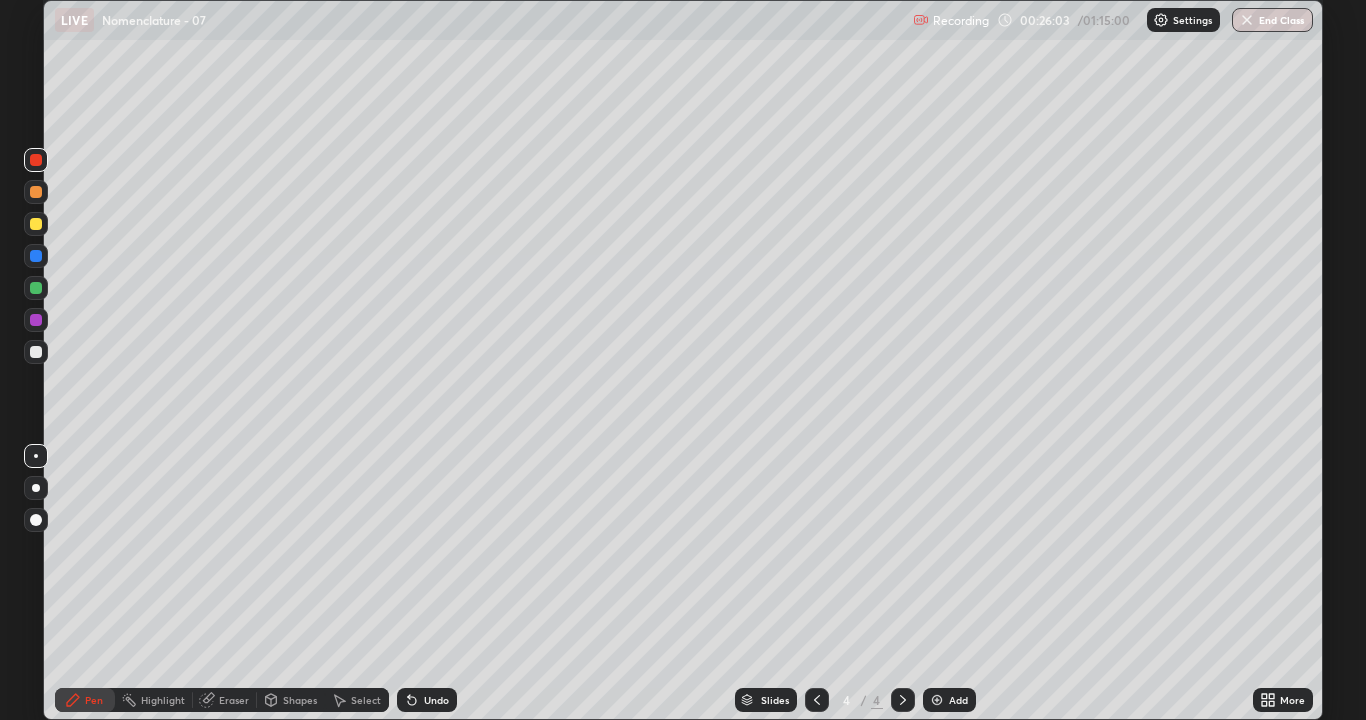 click on "Eraser" at bounding box center (225, 700) 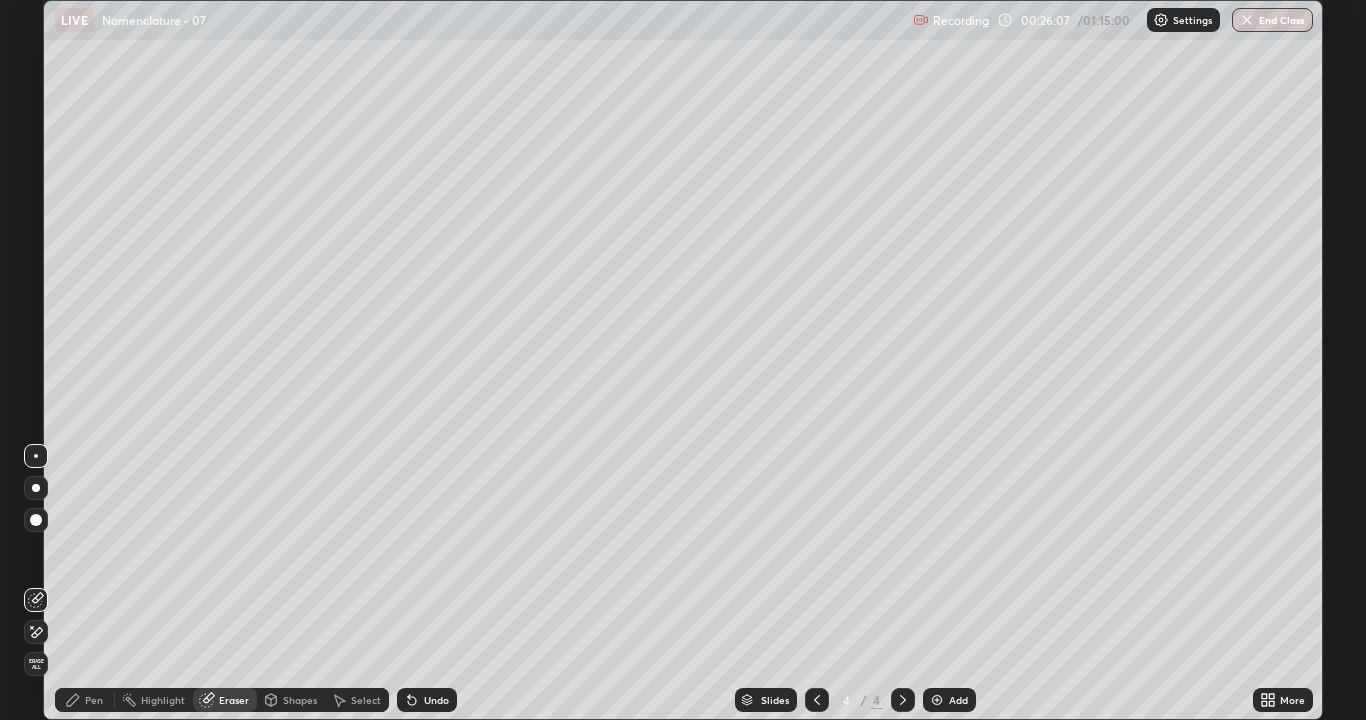 click on "Pen" at bounding box center [94, 700] 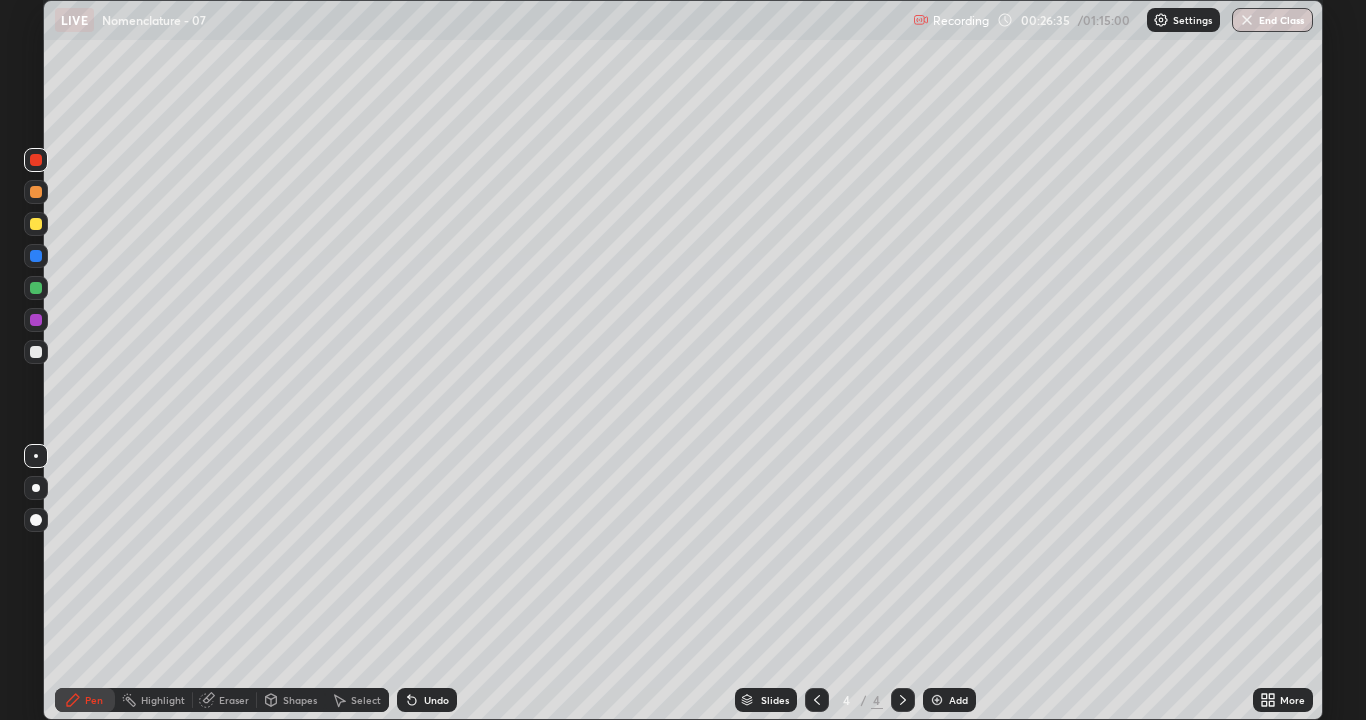 click at bounding box center [36, 352] 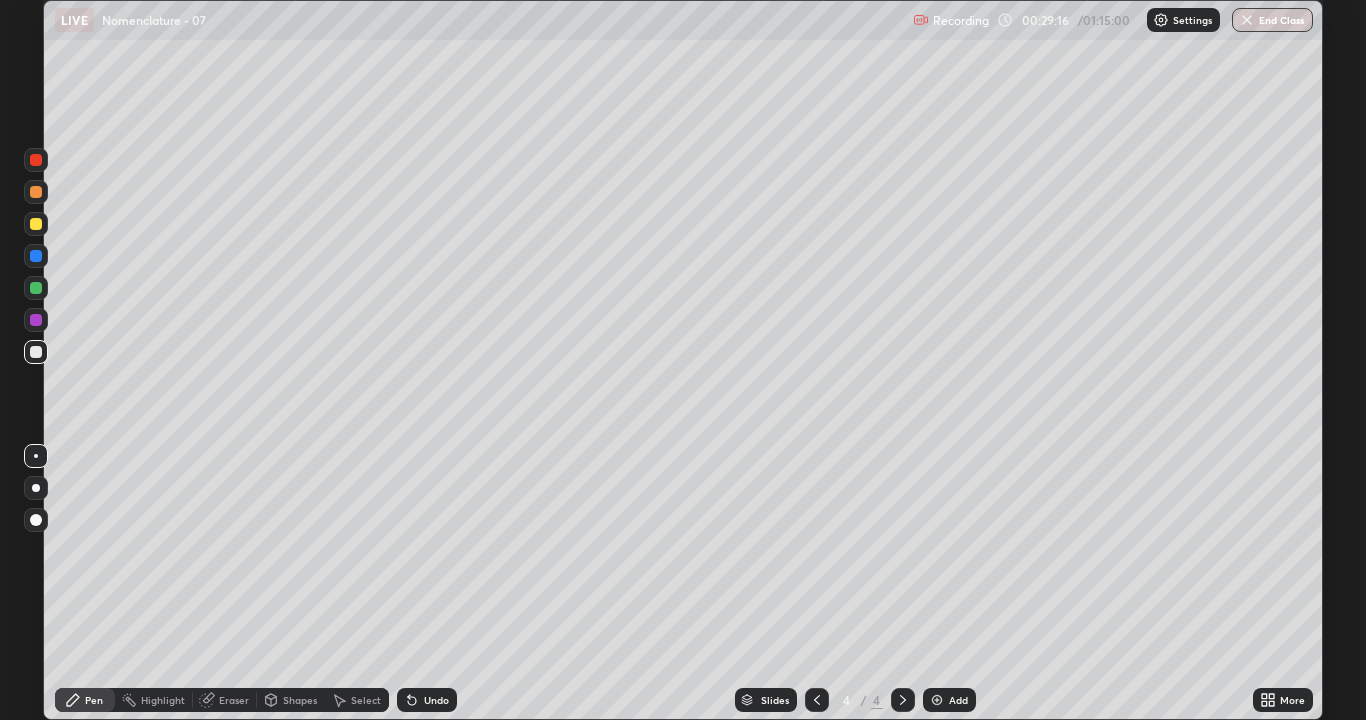 click at bounding box center (937, 700) 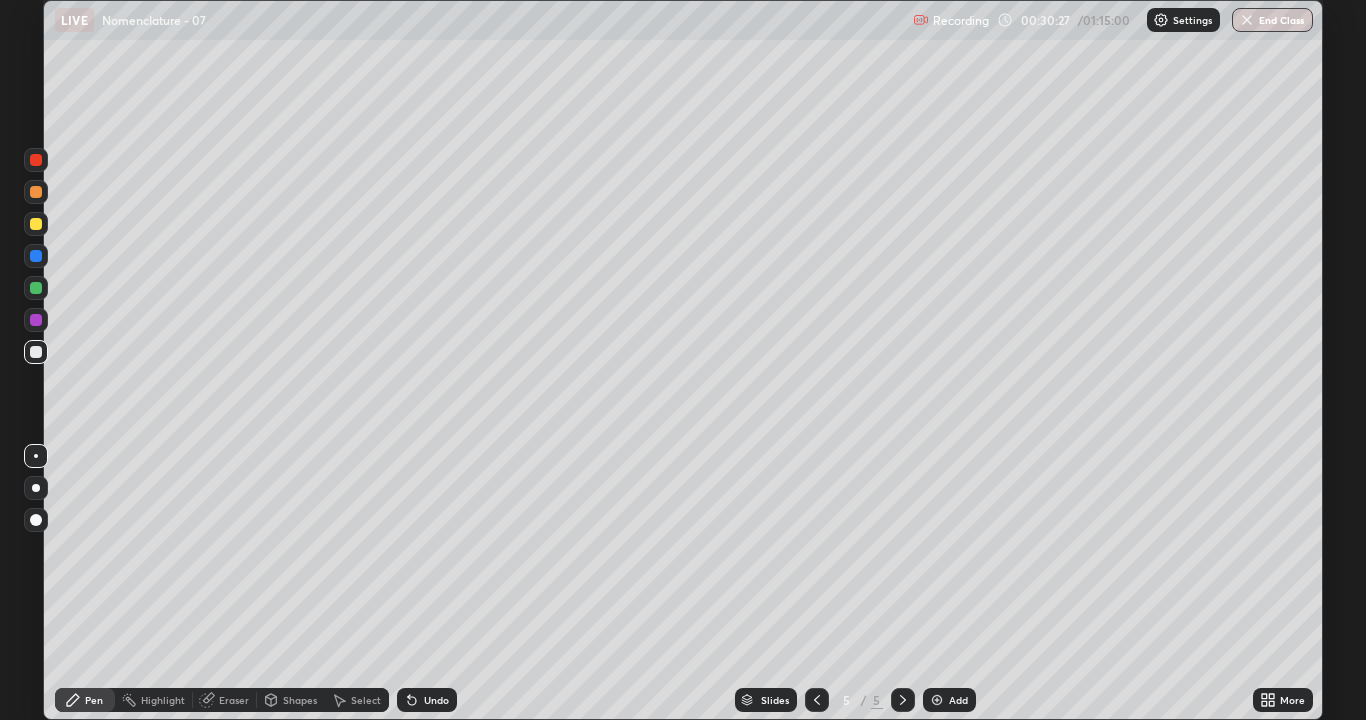click on "Eraser" at bounding box center [225, 700] 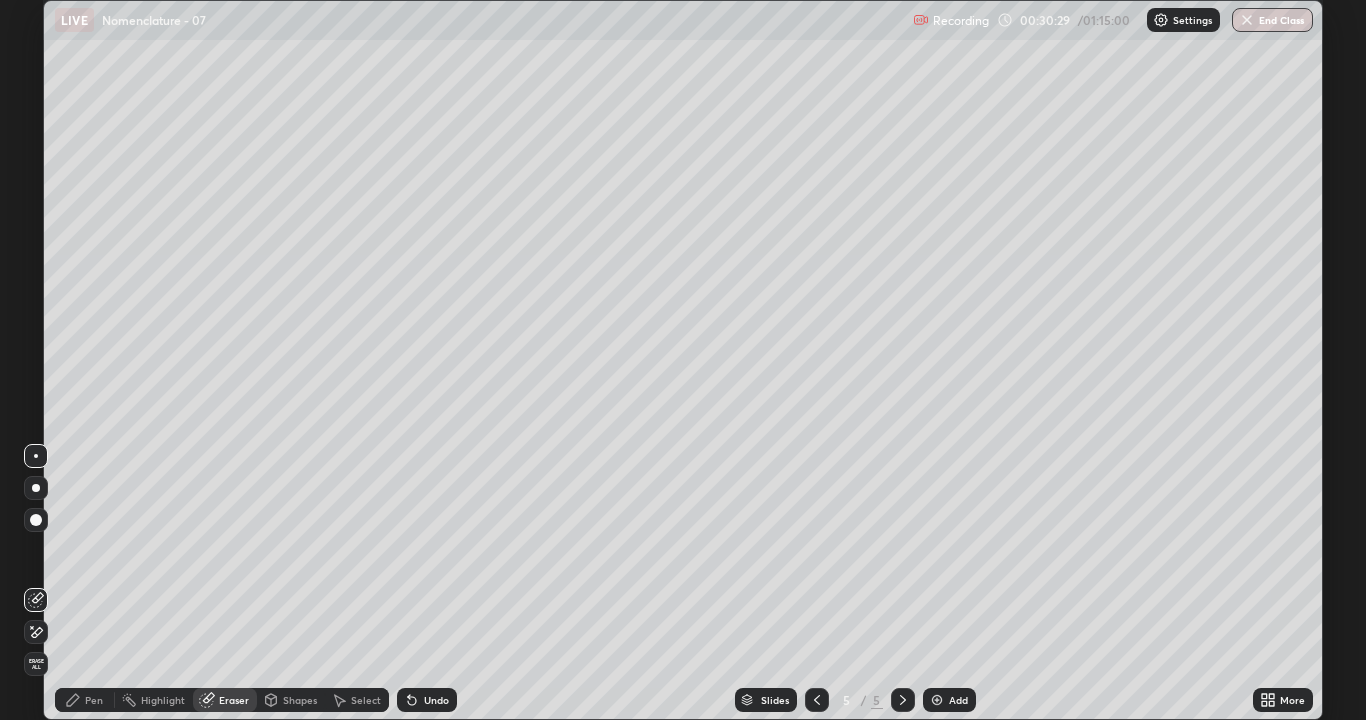 click on "Pen" at bounding box center (94, 700) 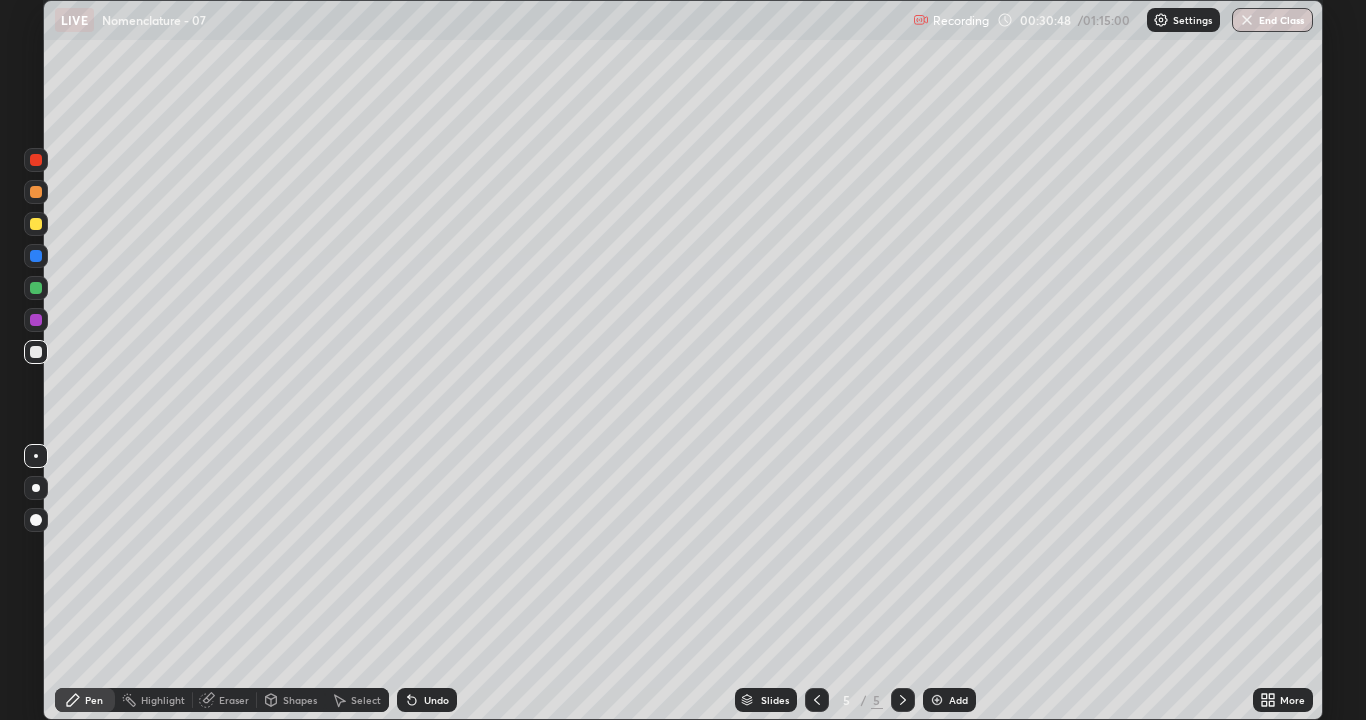 click at bounding box center [36, 160] 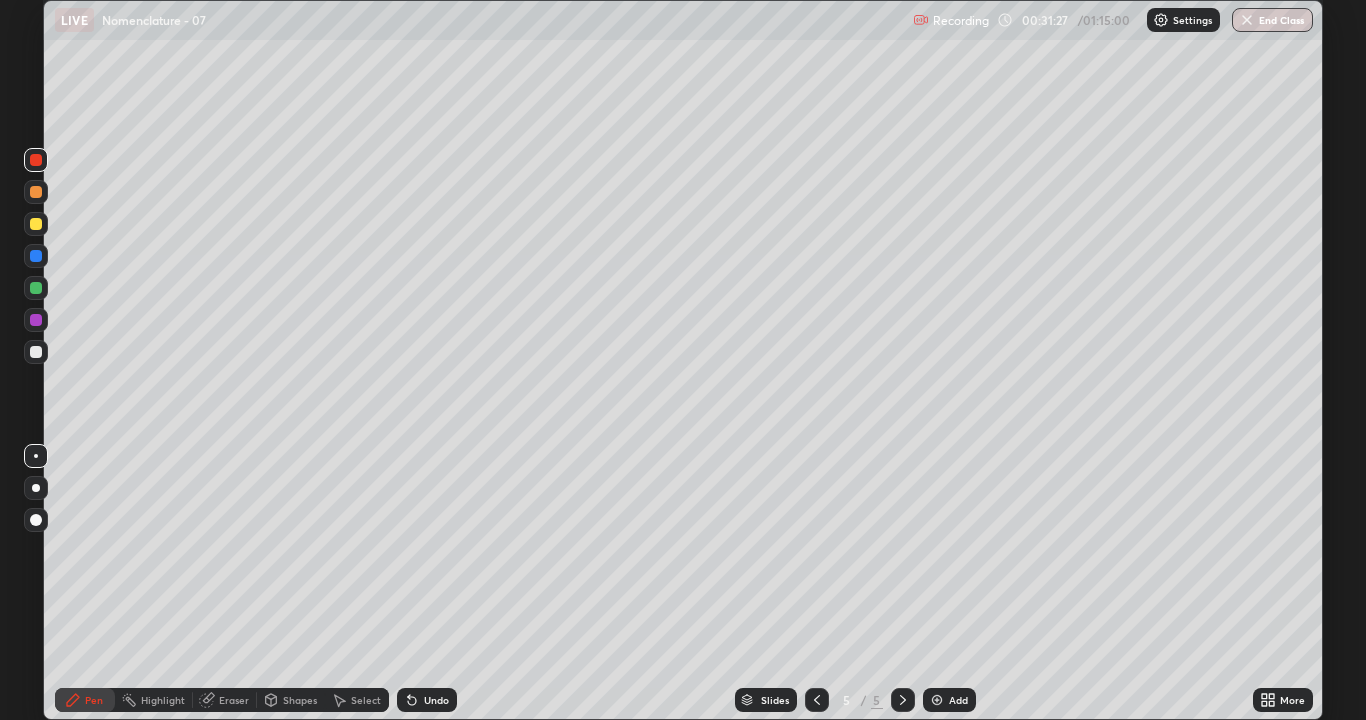 click at bounding box center (36, 352) 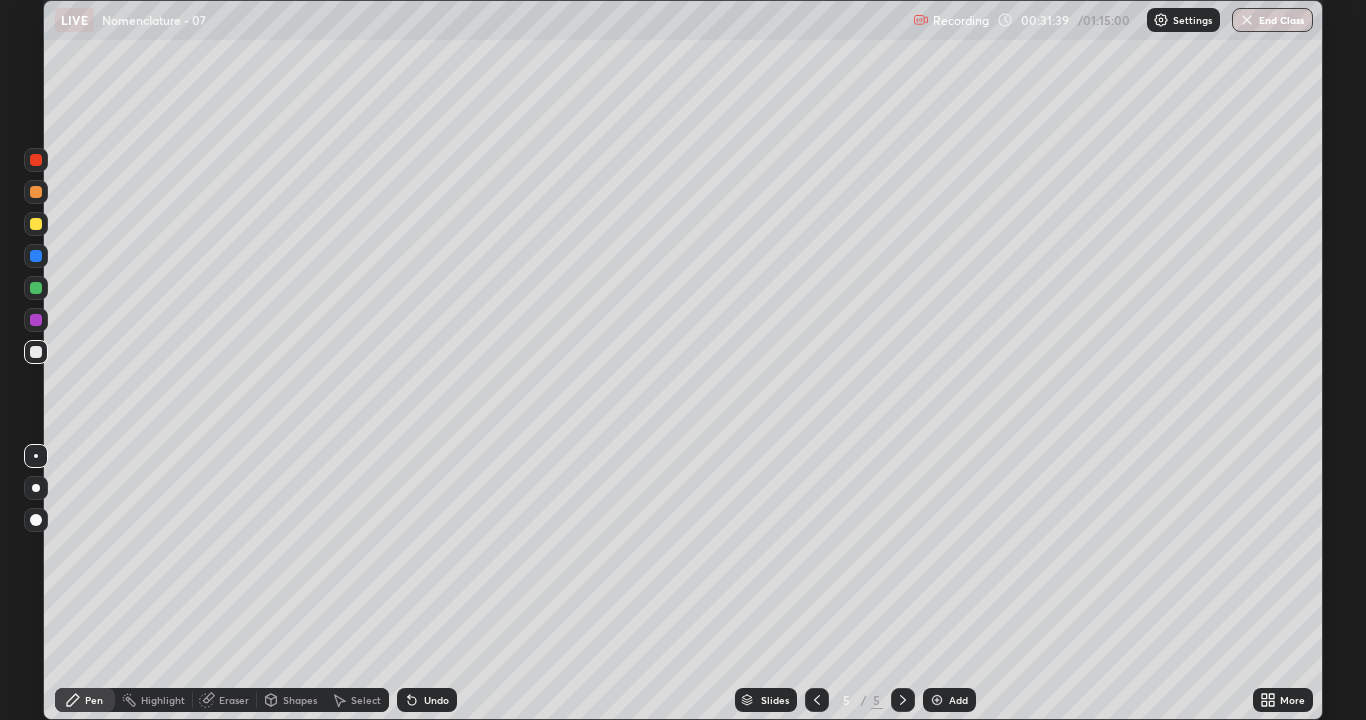 click on "Eraser" at bounding box center [225, 700] 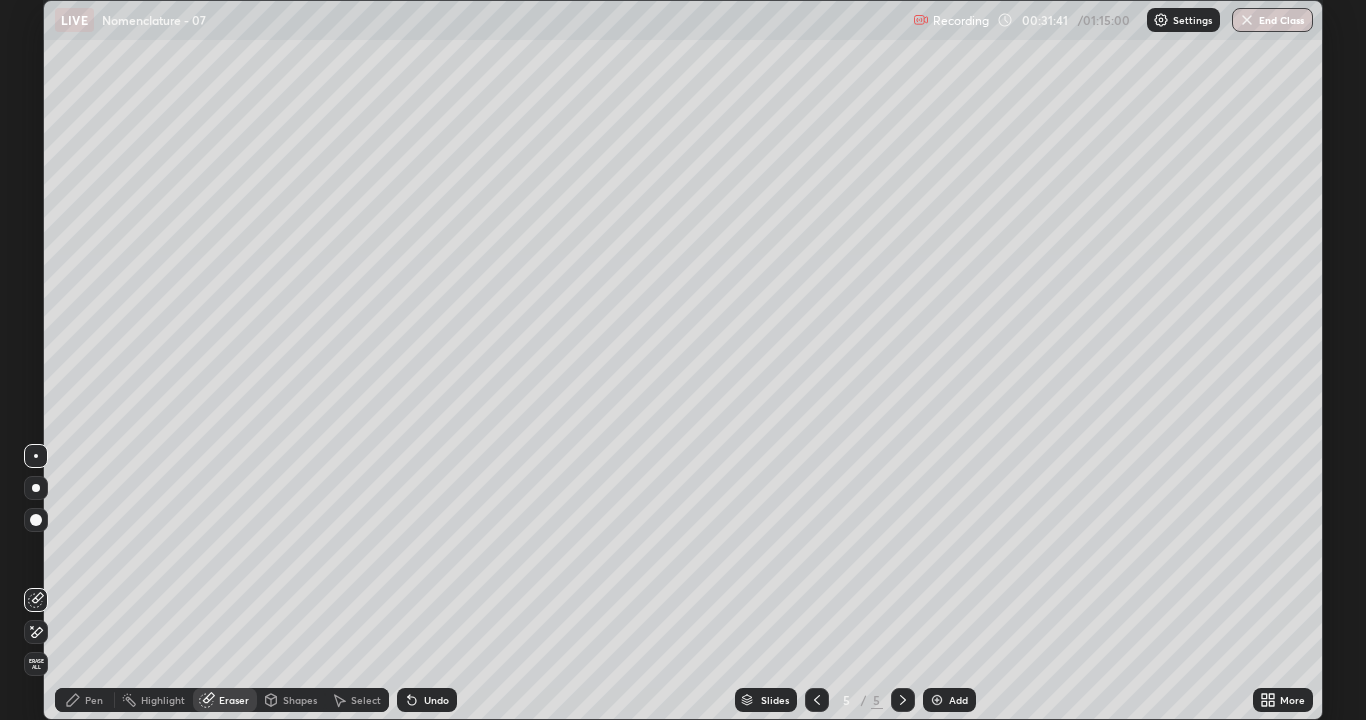 click on "Pen" at bounding box center (94, 700) 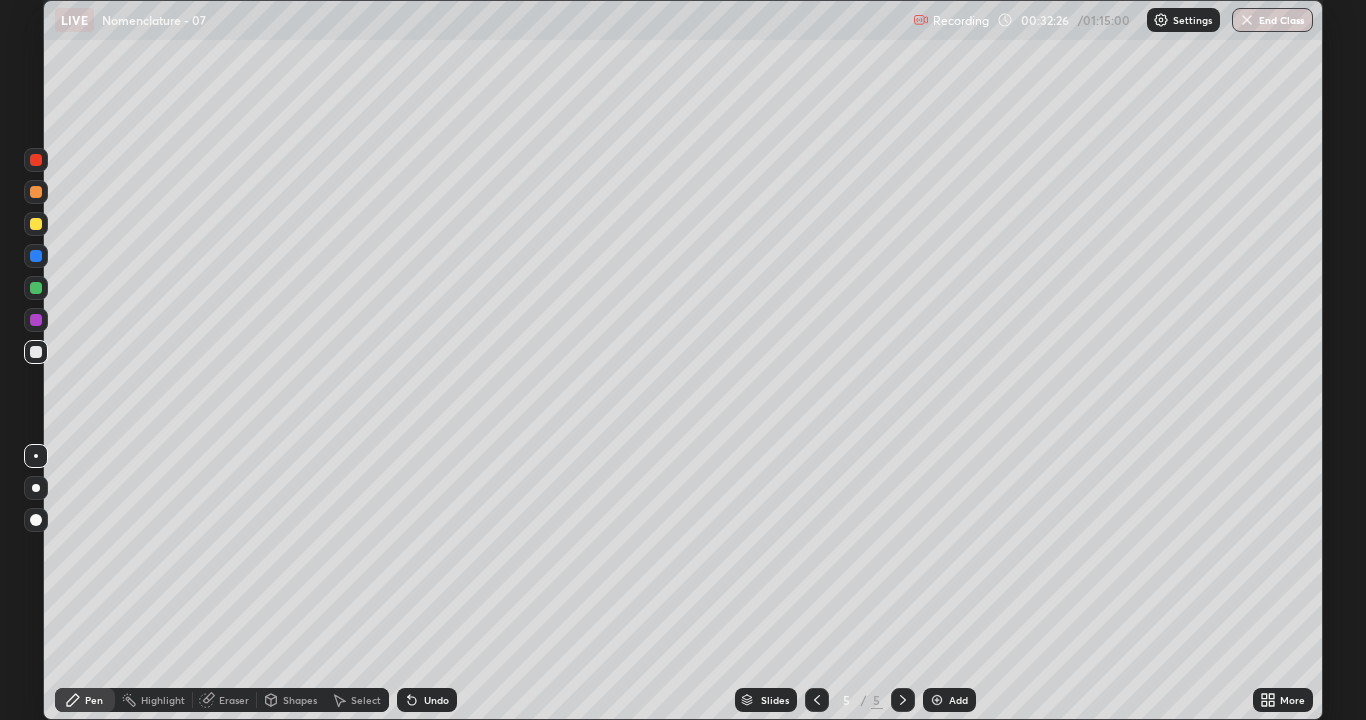 click at bounding box center [36, 160] 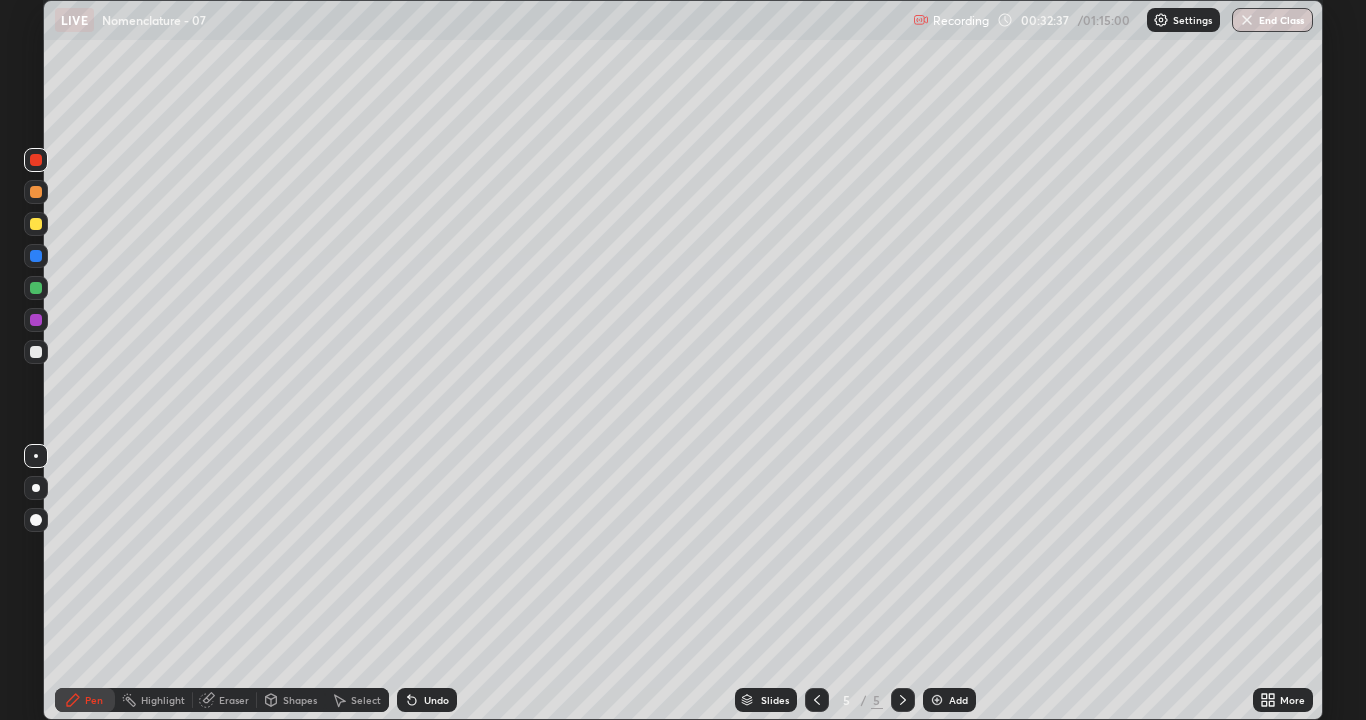 click on "Eraser" at bounding box center [234, 700] 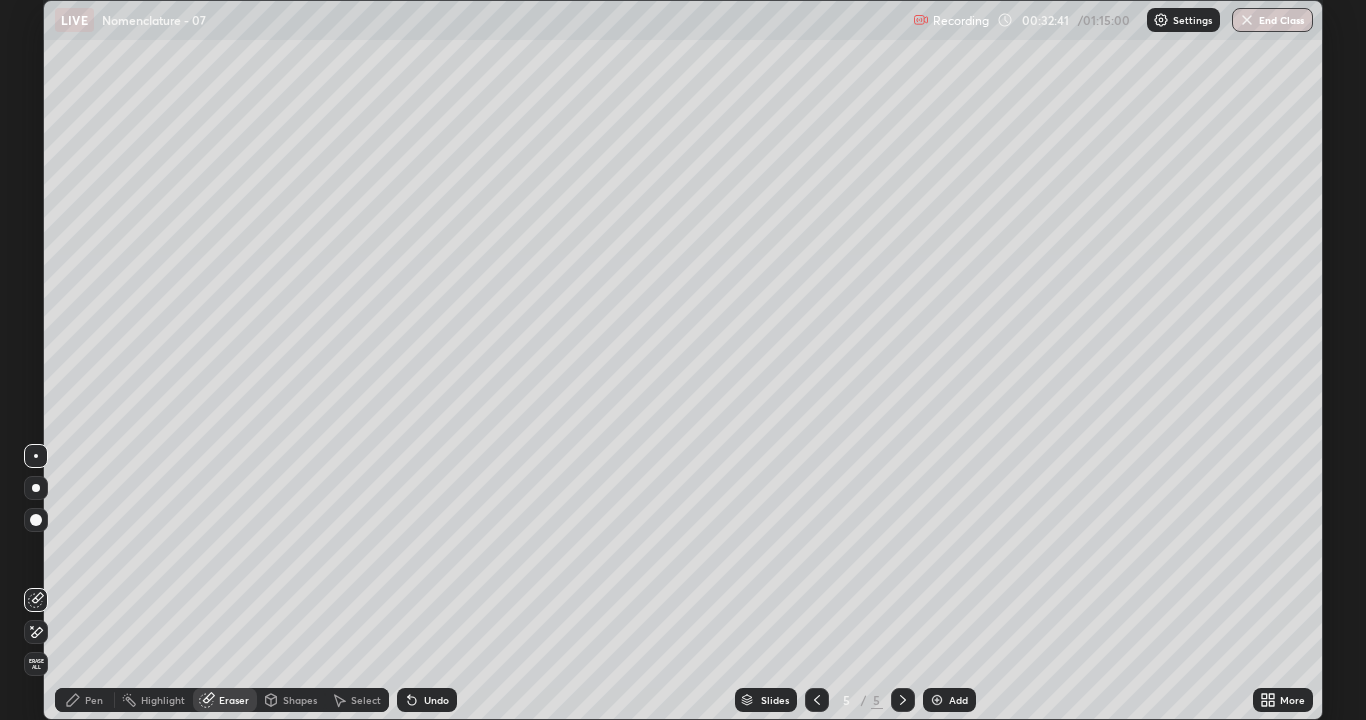 click on "Pen" at bounding box center (94, 700) 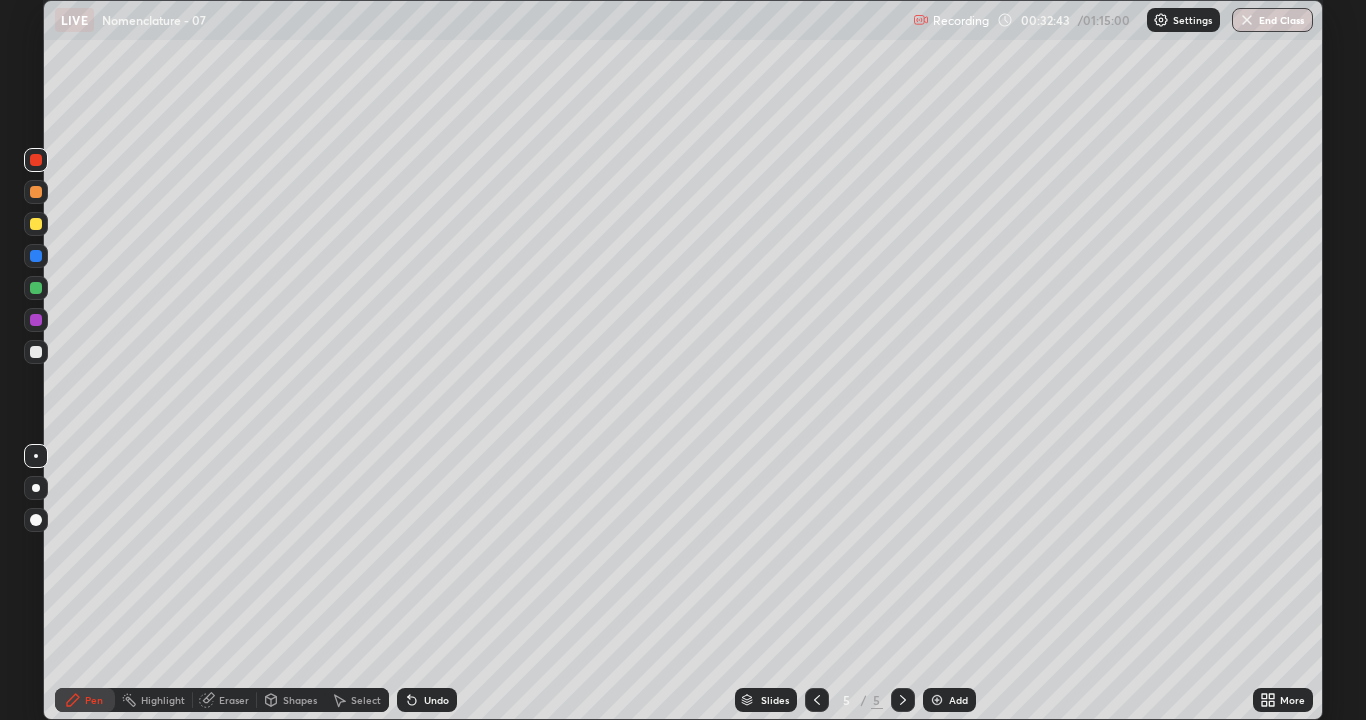 click at bounding box center [36, 352] 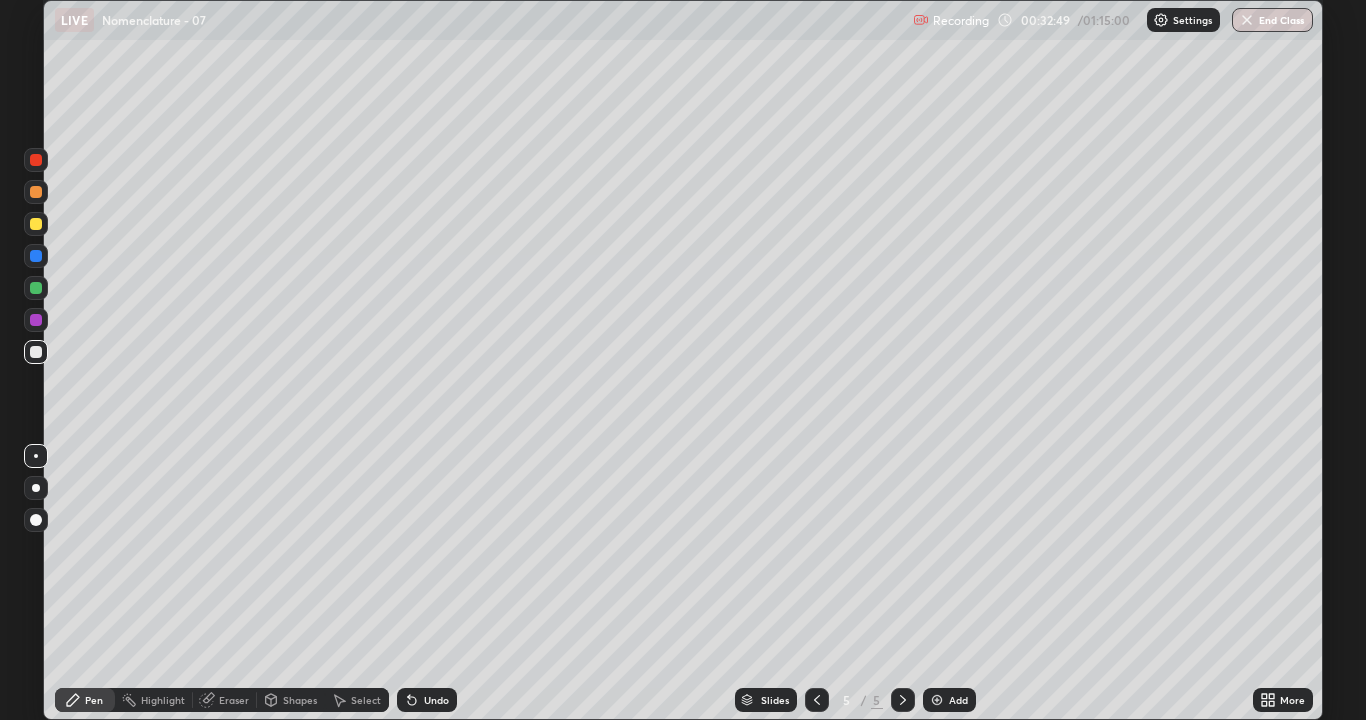click at bounding box center (36, 160) 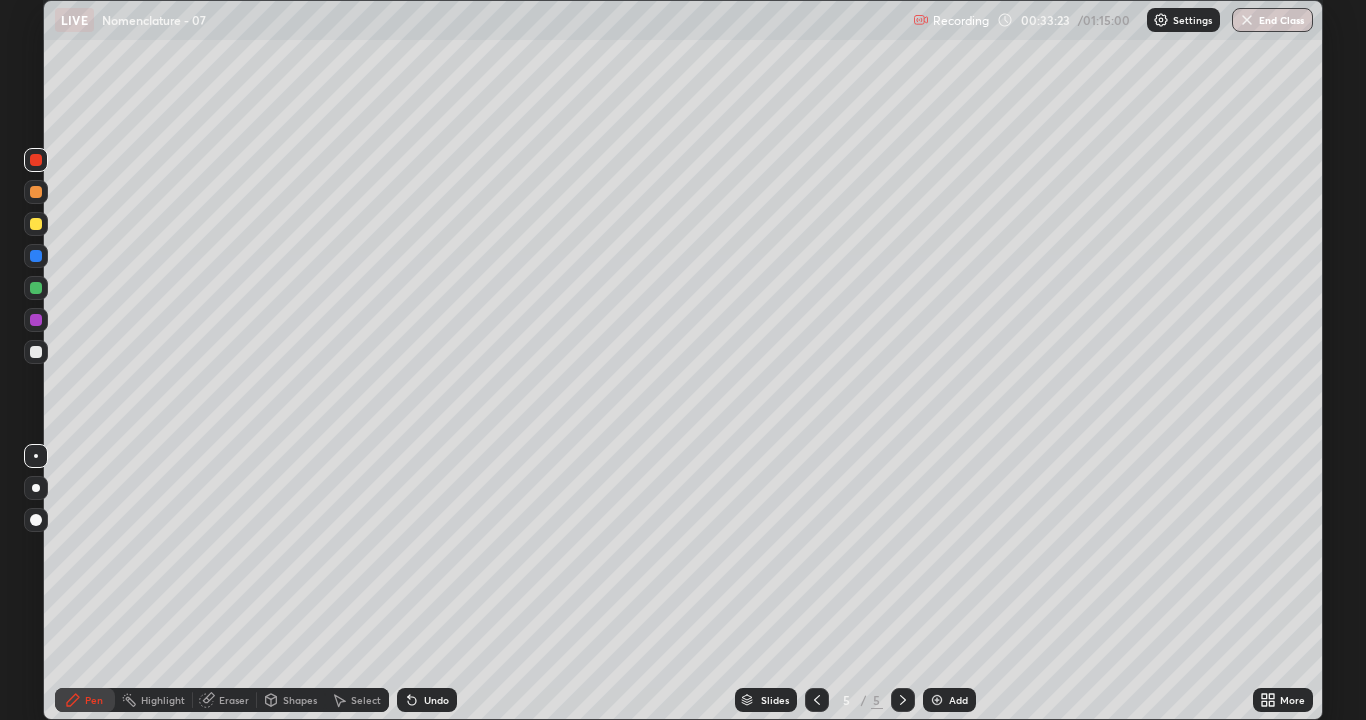 click at bounding box center (36, 160) 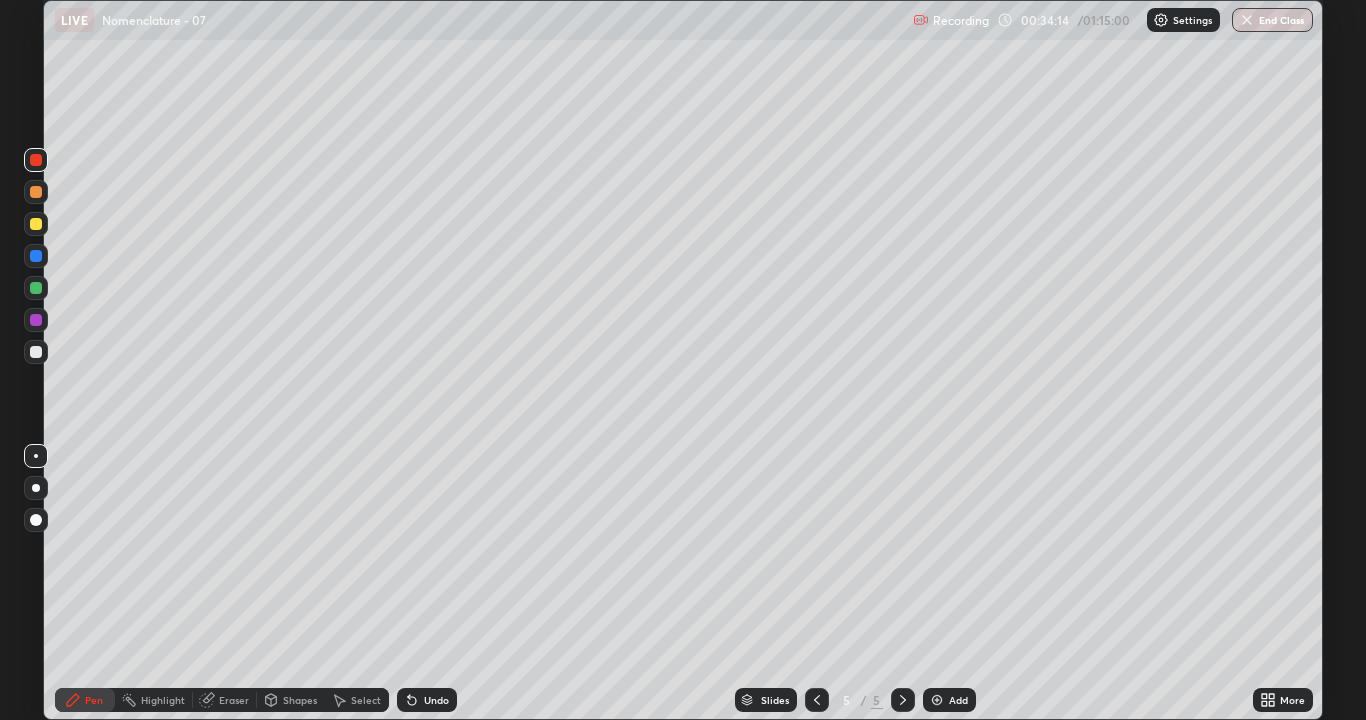 click on "Eraser" at bounding box center [234, 700] 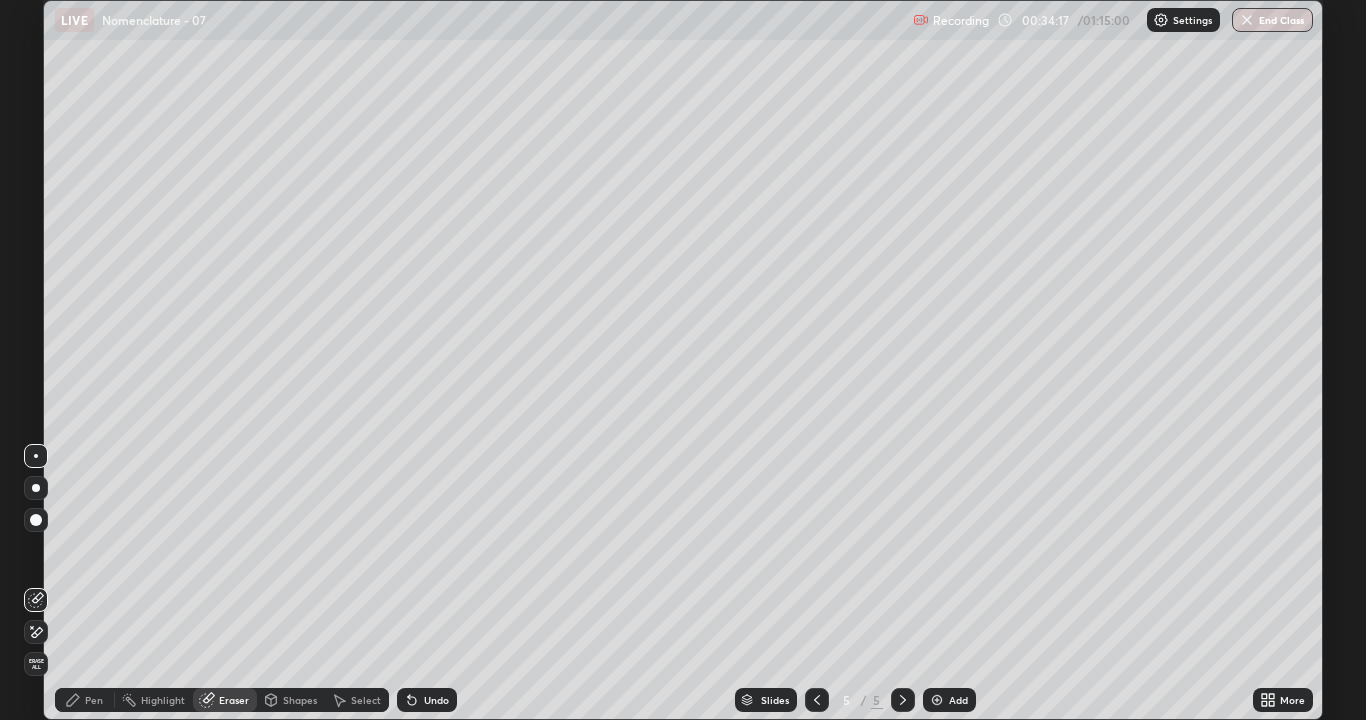 click on "Pen" at bounding box center [94, 700] 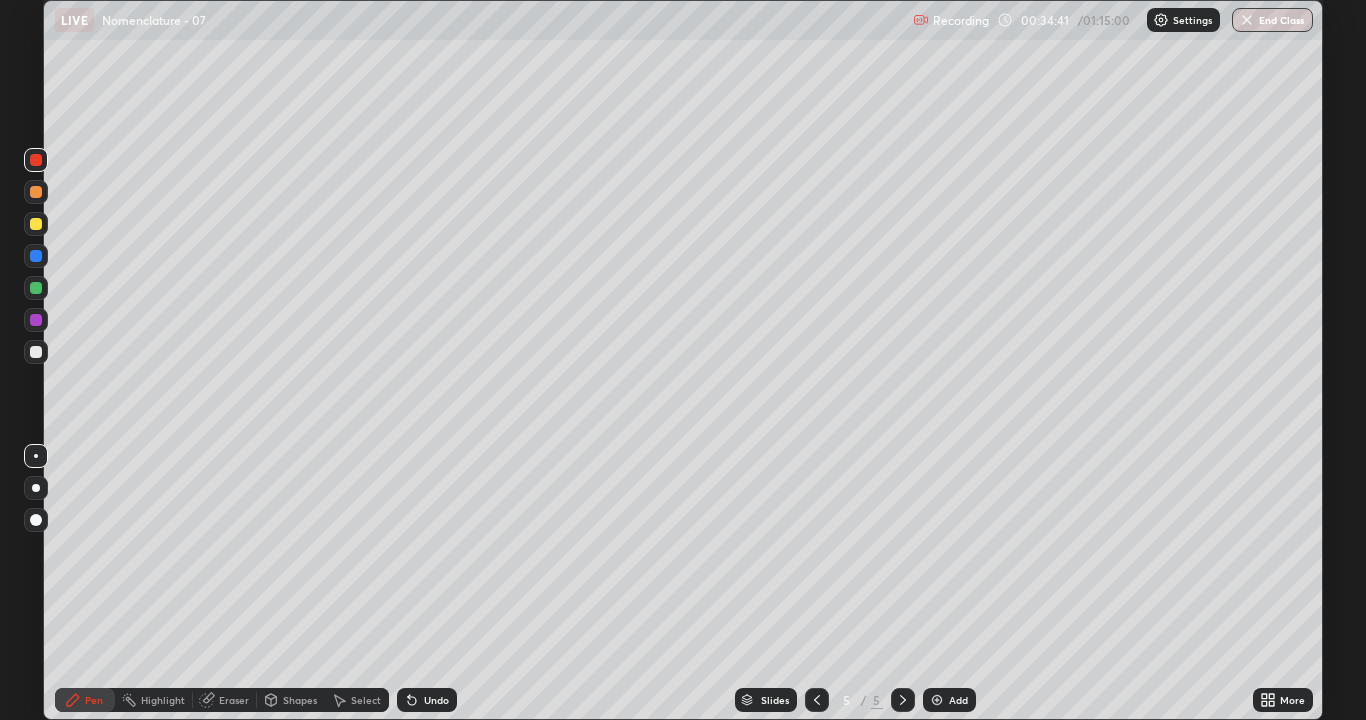 click on "Eraser" at bounding box center [234, 700] 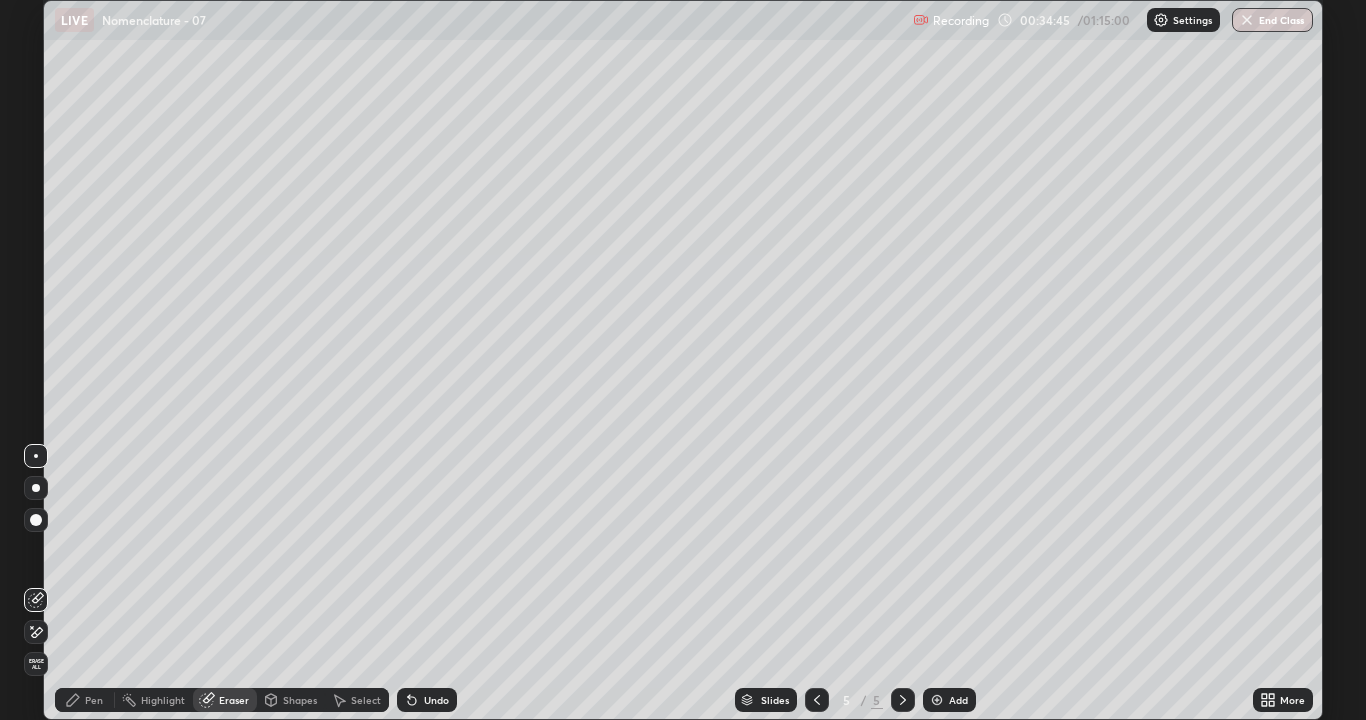 click on "Pen" at bounding box center [94, 700] 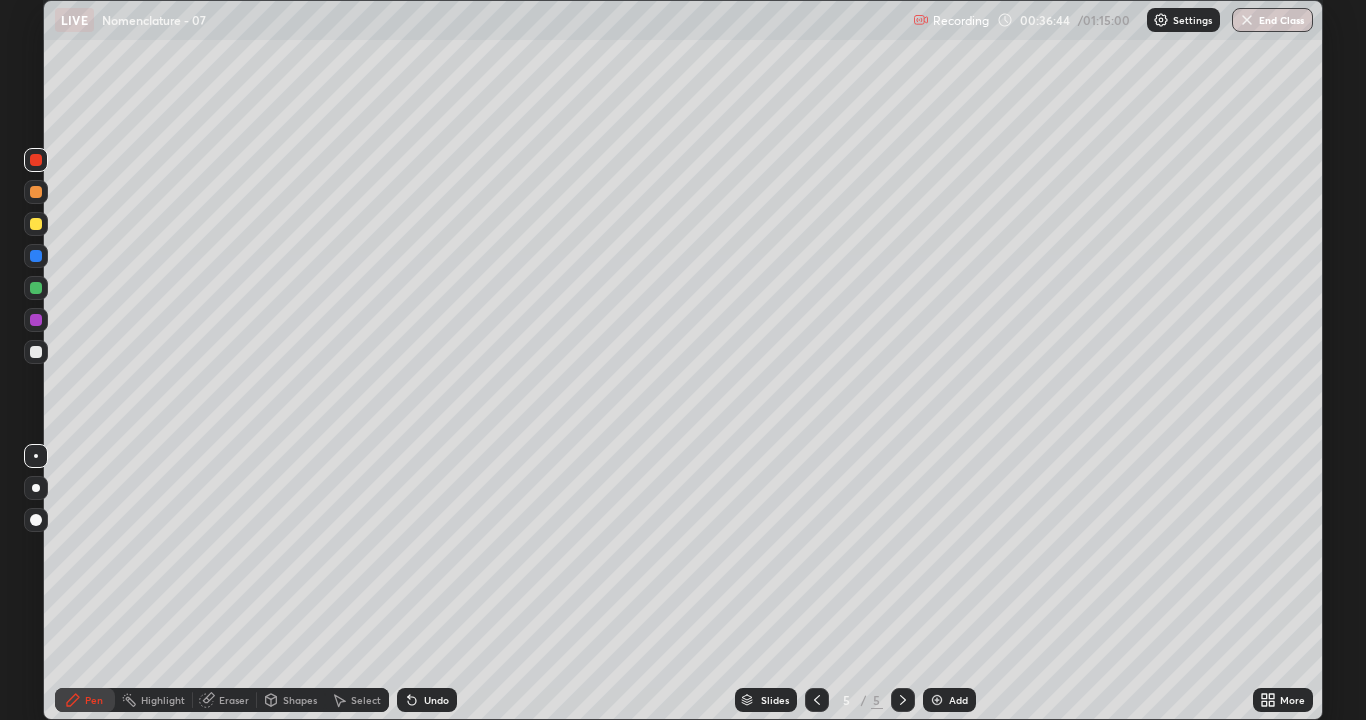 click at bounding box center [937, 700] 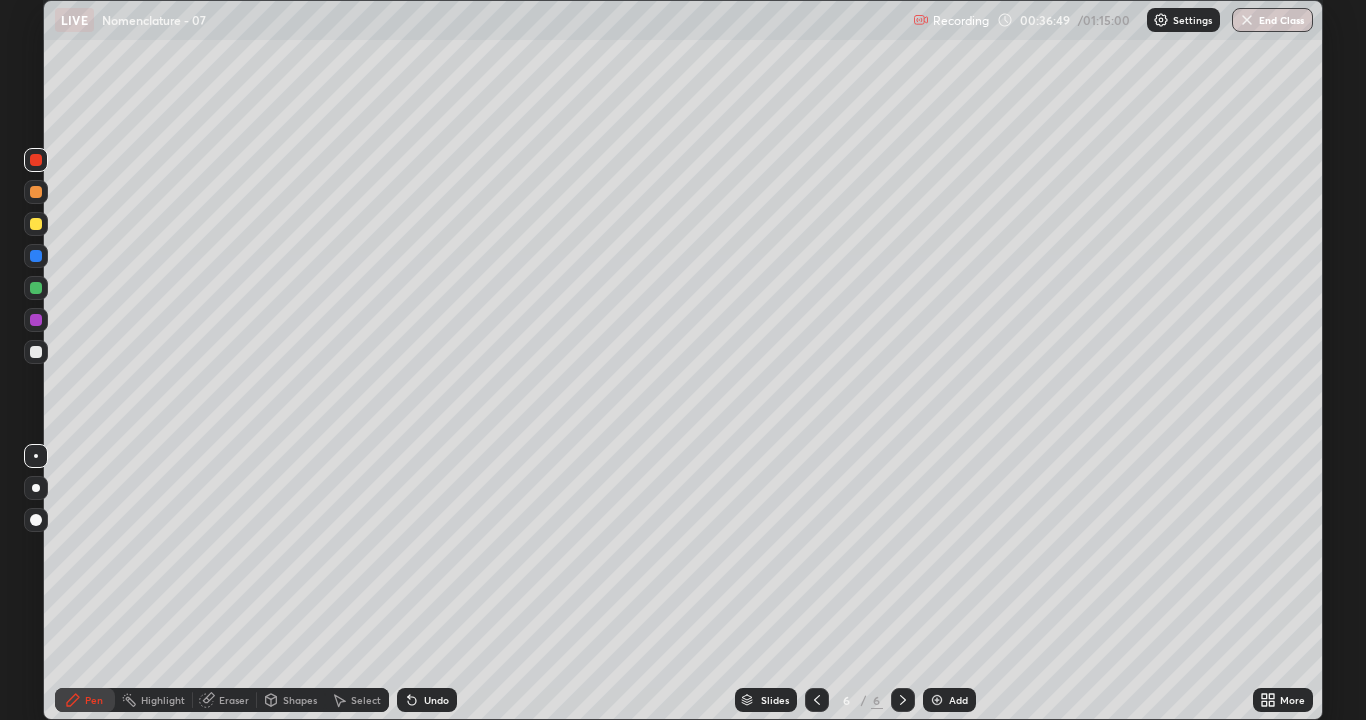 click on "Eraser" at bounding box center (234, 700) 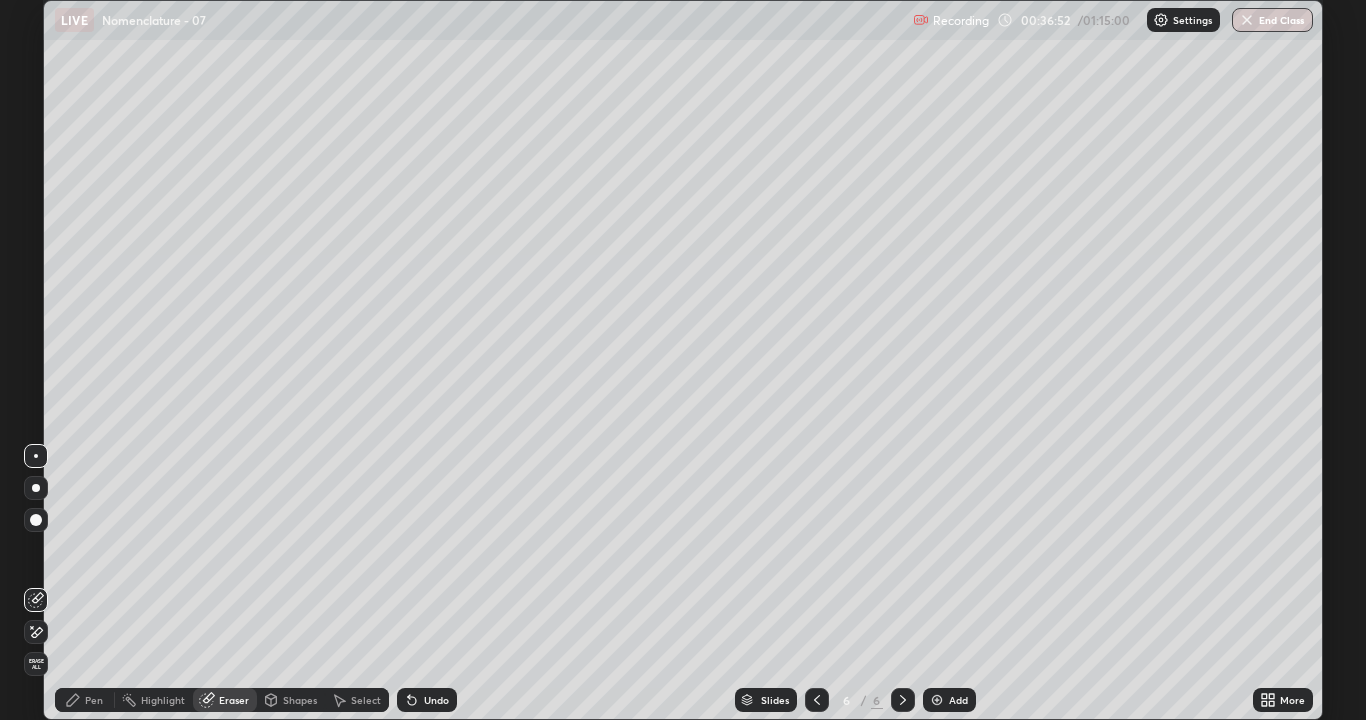 click on "Pen" at bounding box center (94, 700) 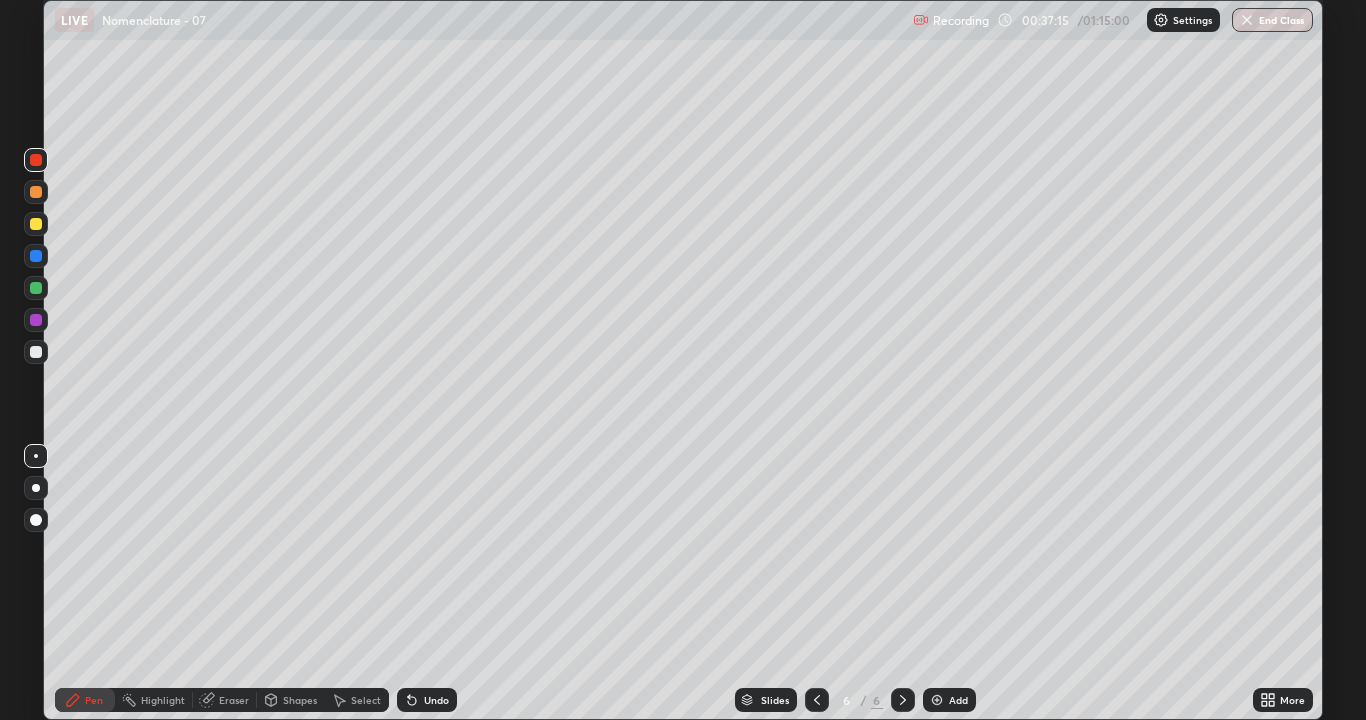 click at bounding box center (36, 352) 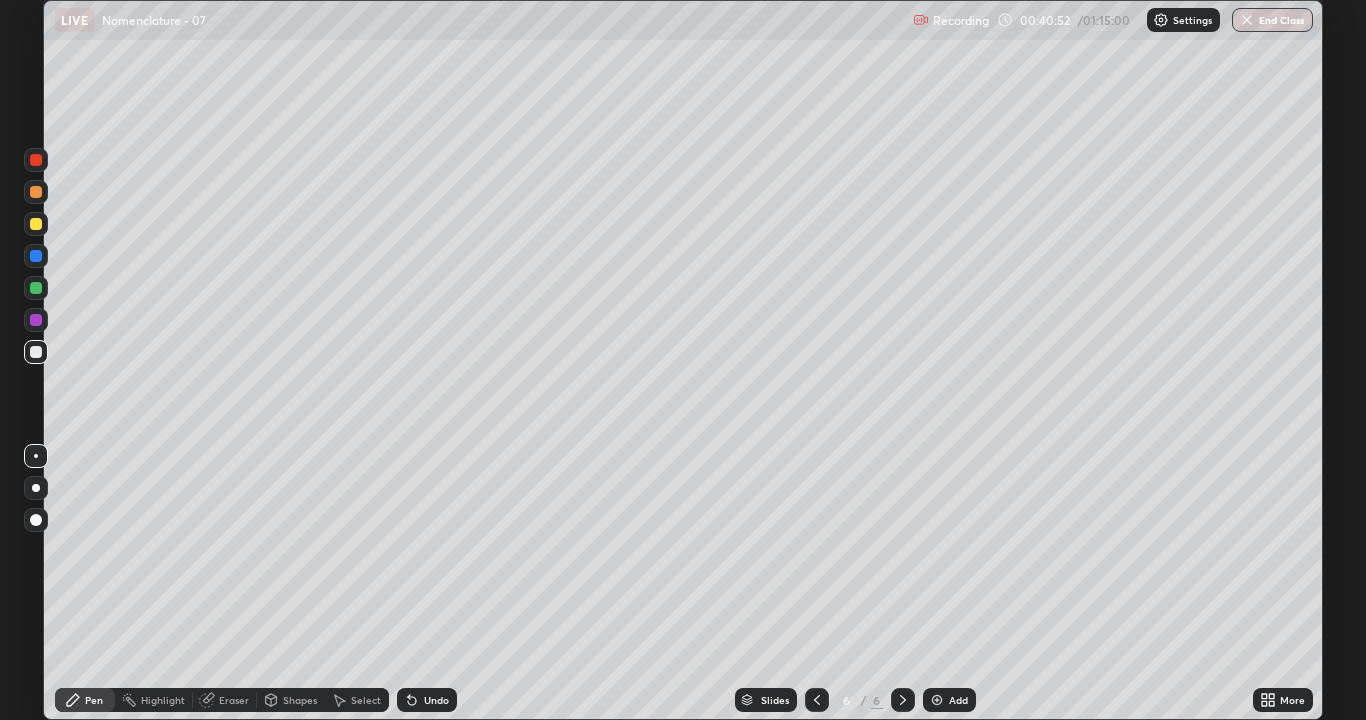 click on "Eraser" at bounding box center [234, 700] 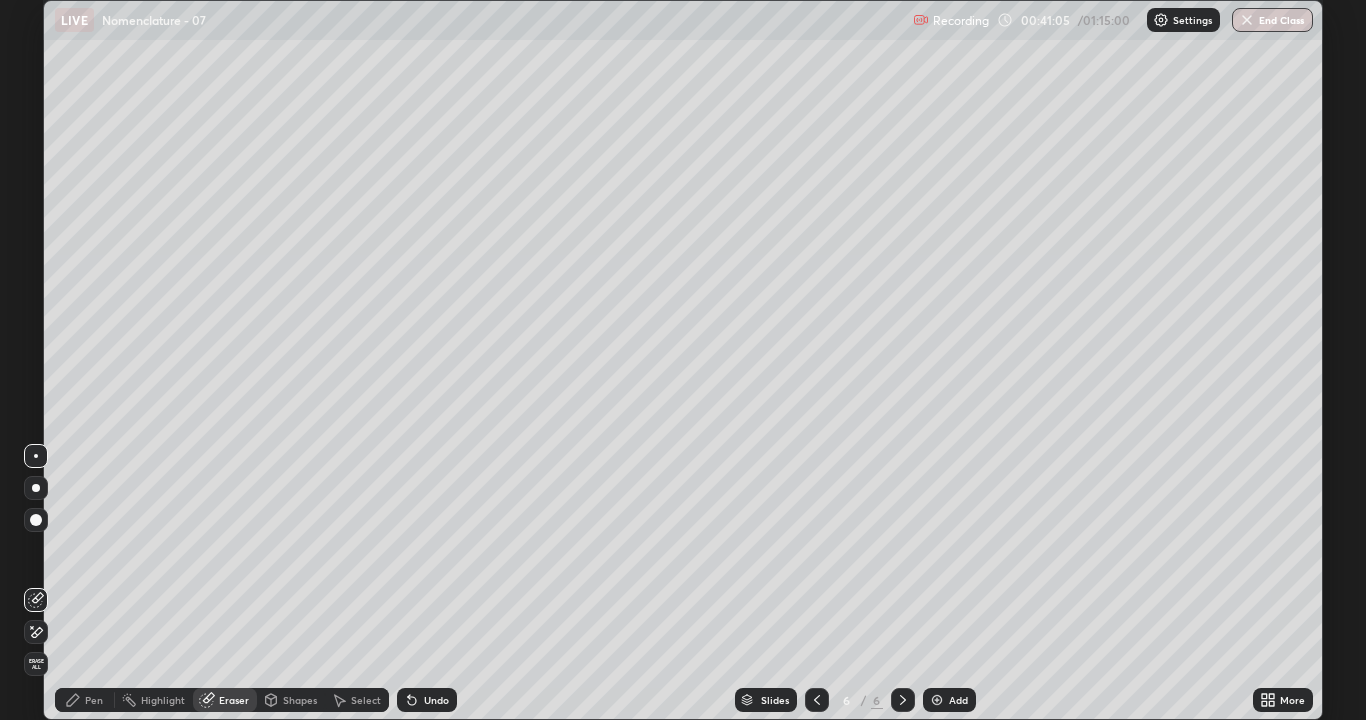 click on "Pen" at bounding box center (94, 700) 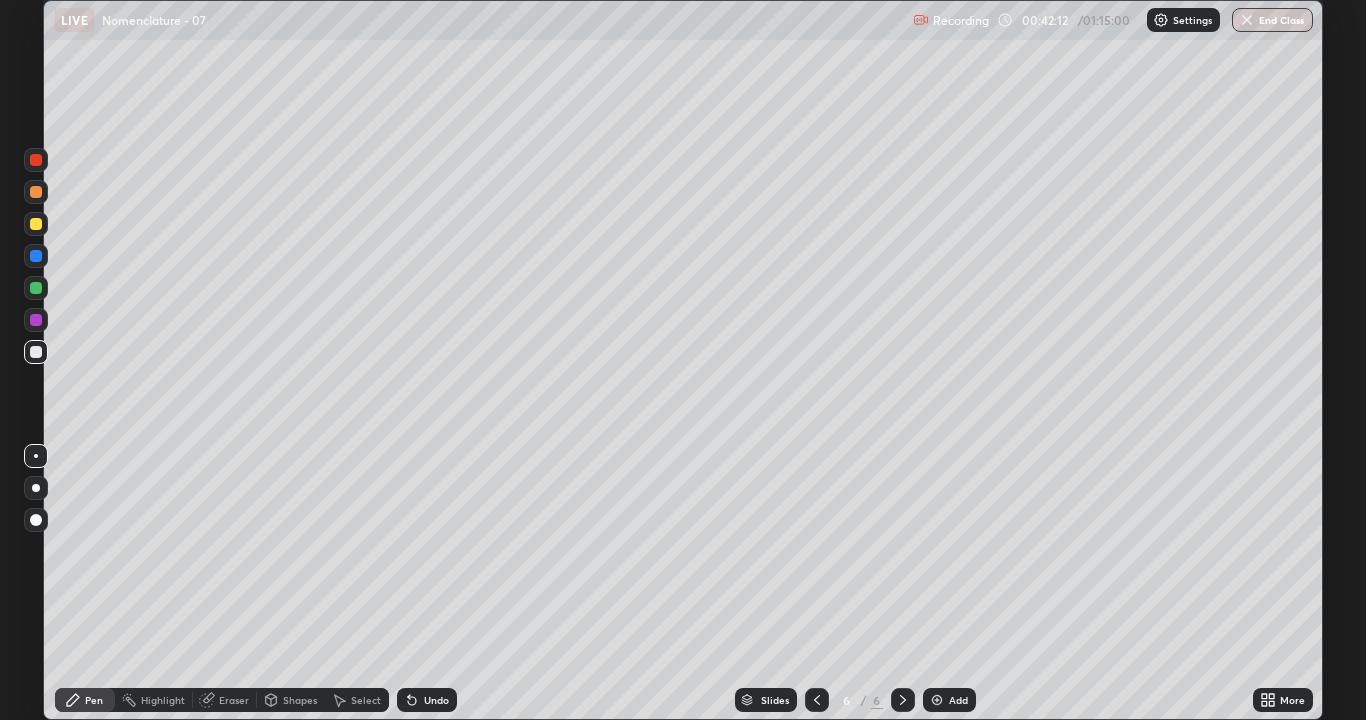 click at bounding box center (937, 700) 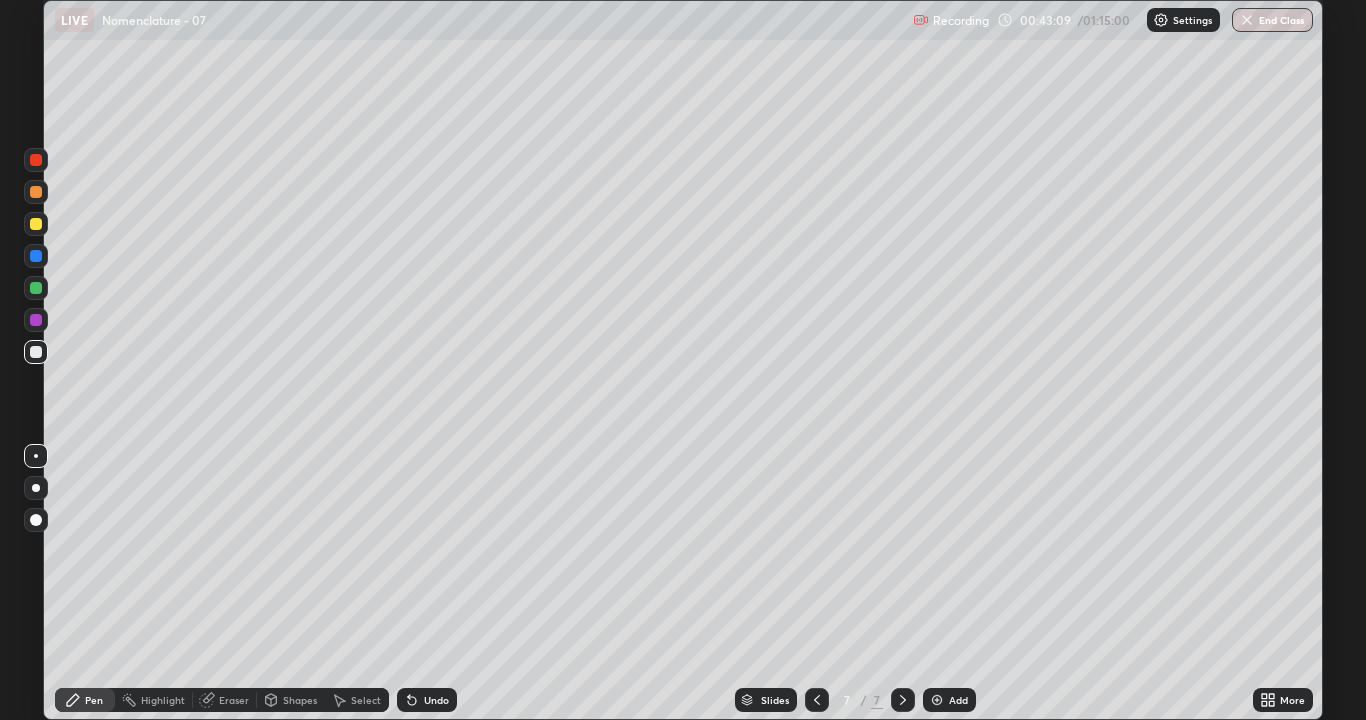 click at bounding box center (36, 160) 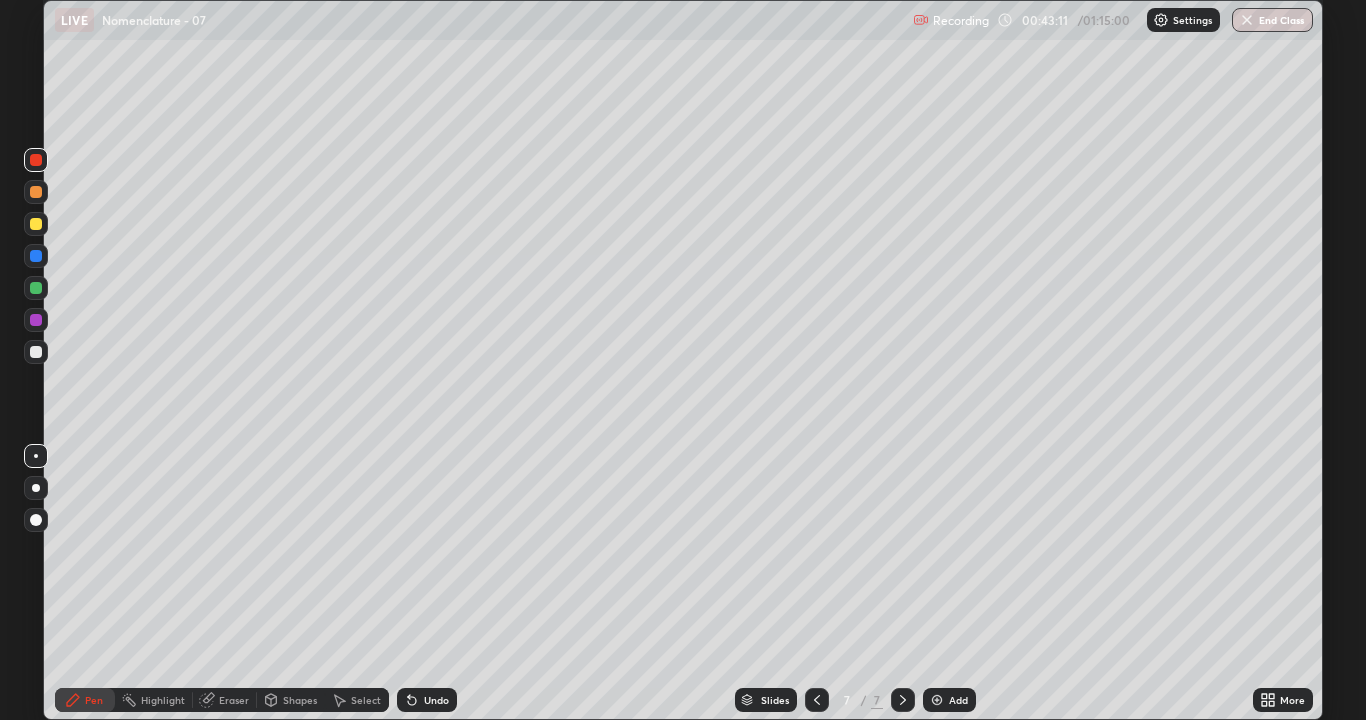click at bounding box center [36, 352] 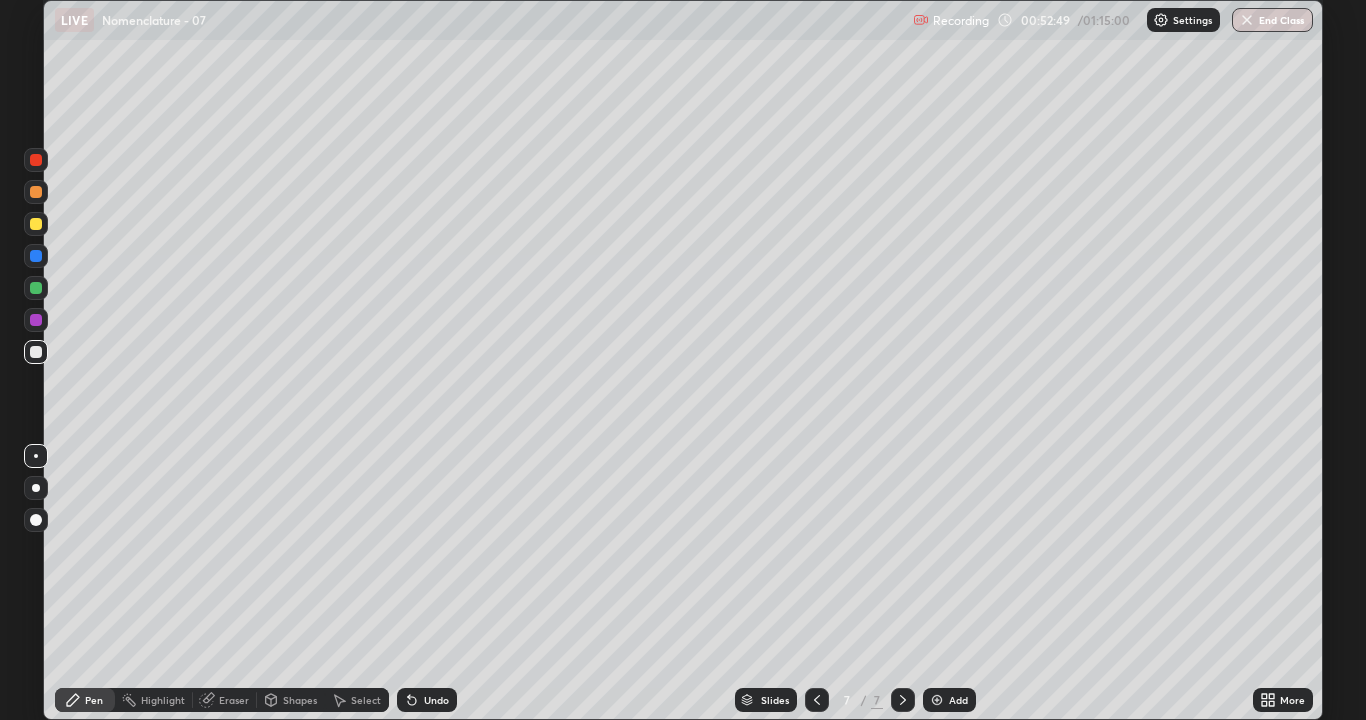 click on "Add" at bounding box center [958, 700] 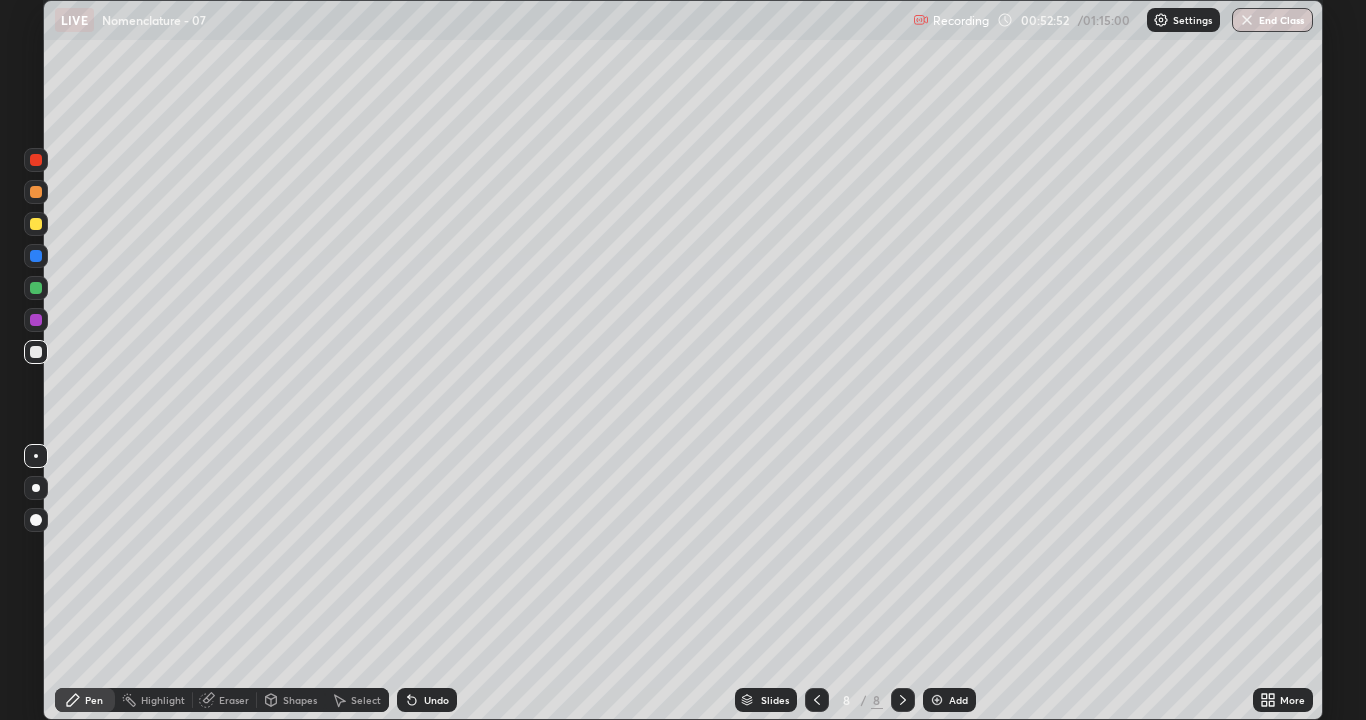 click 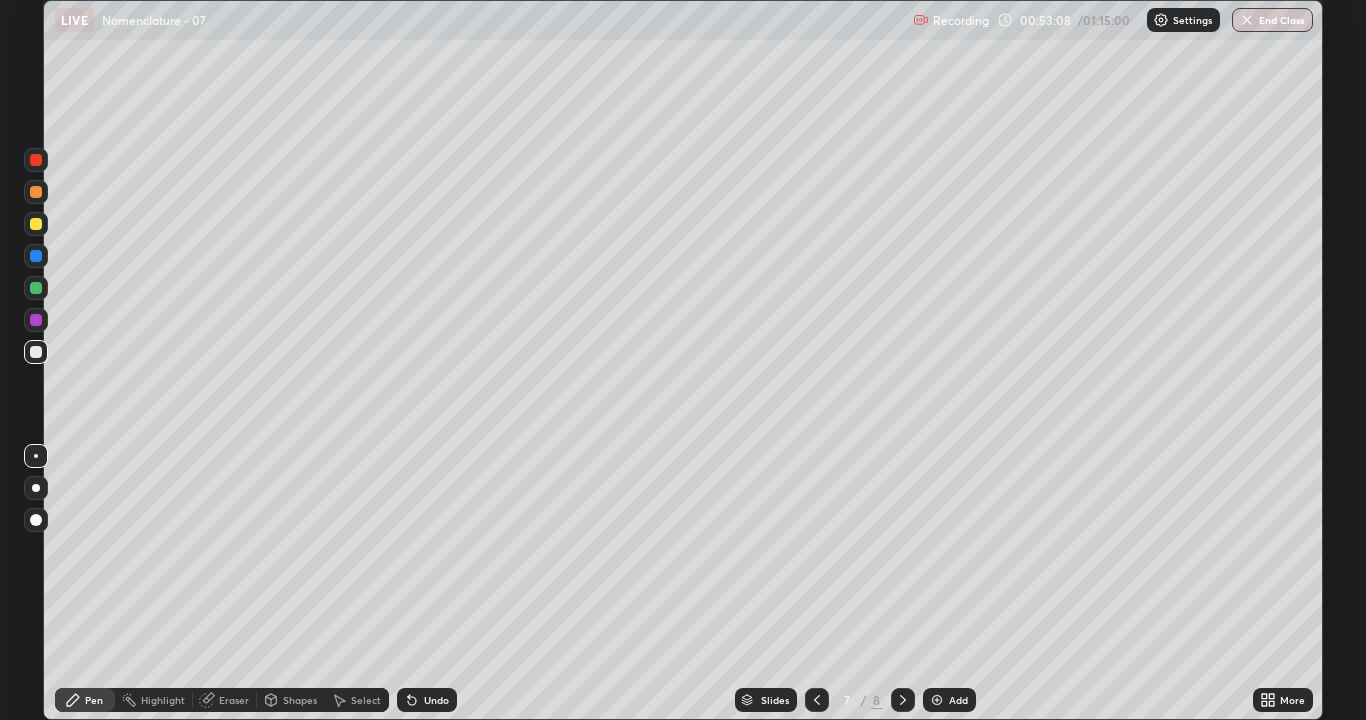 click 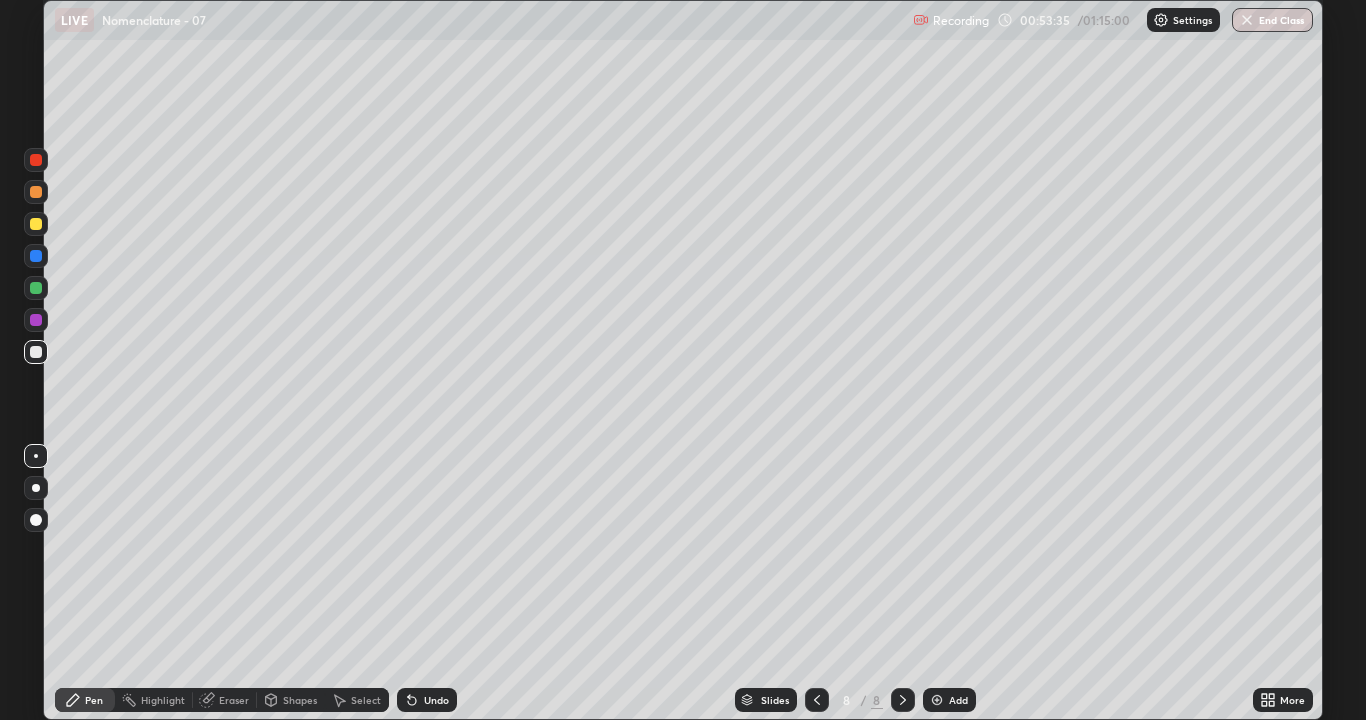 click on "Eraser" at bounding box center (234, 700) 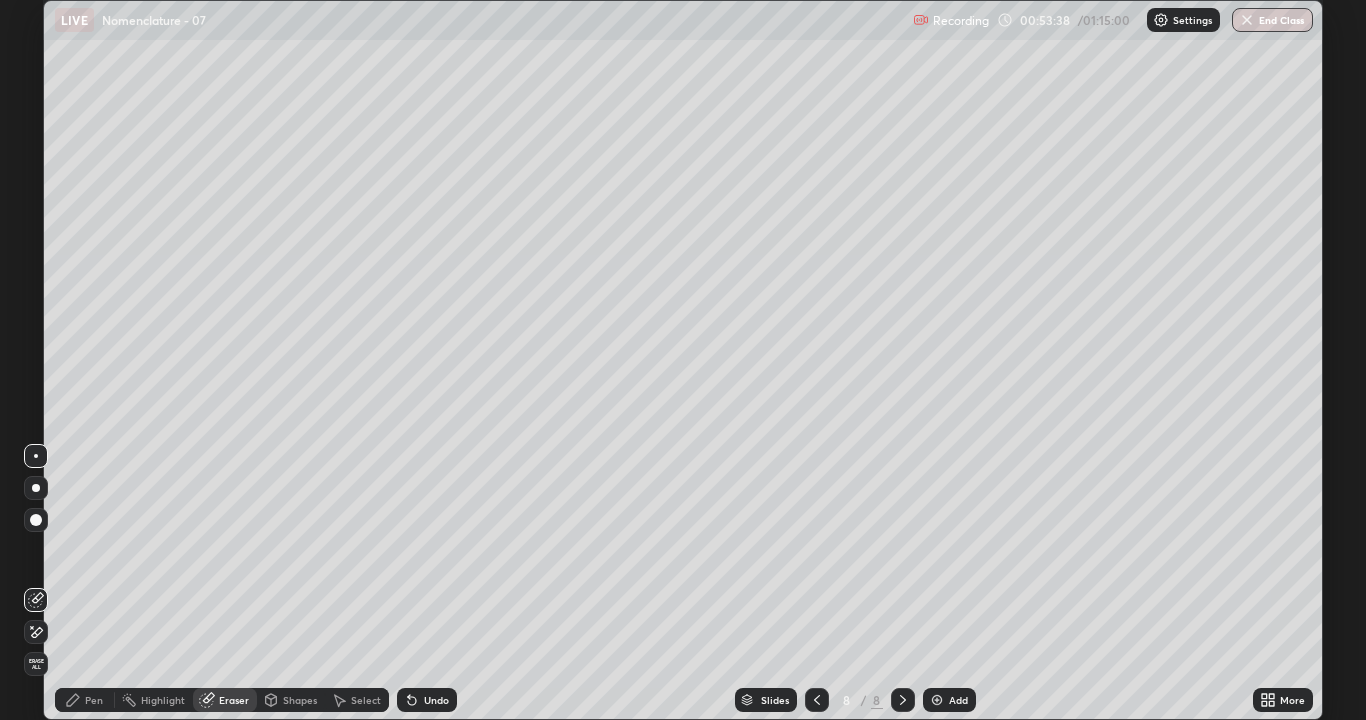 click on "Pen" at bounding box center (94, 700) 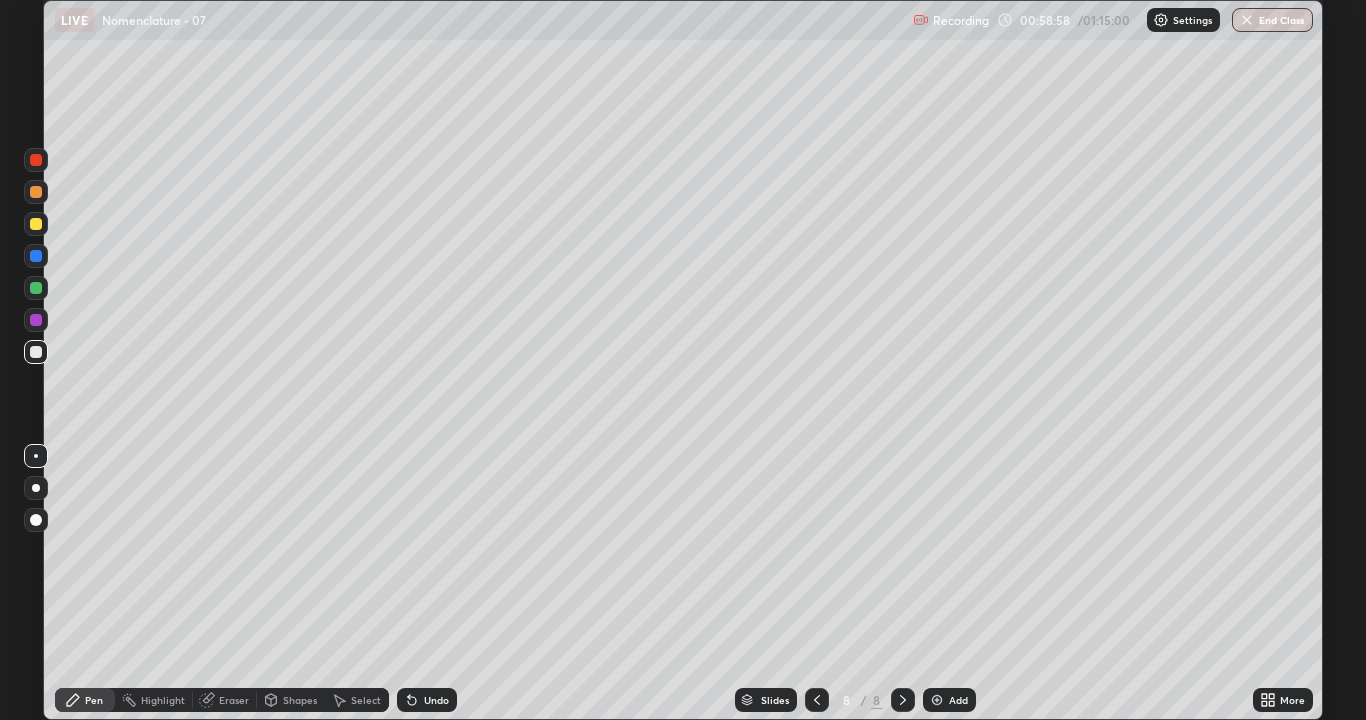 click at bounding box center (937, 700) 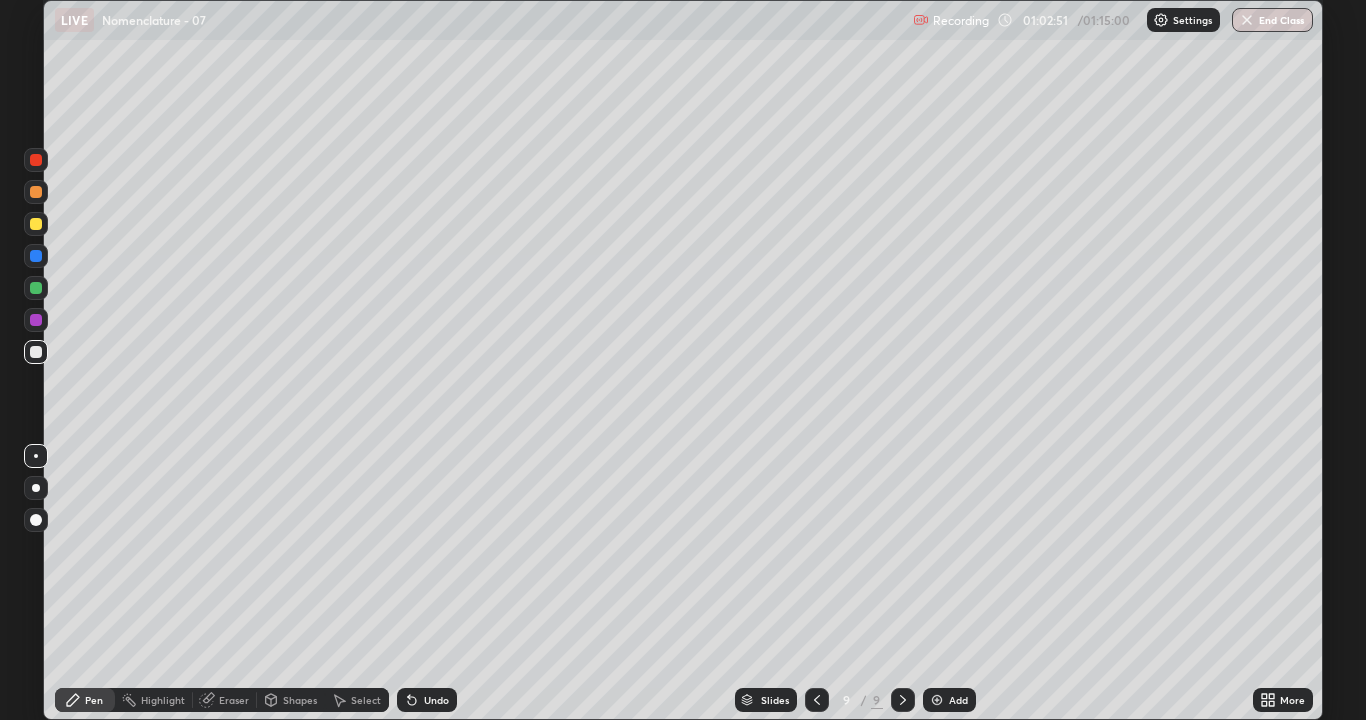 click at bounding box center (937, 700) 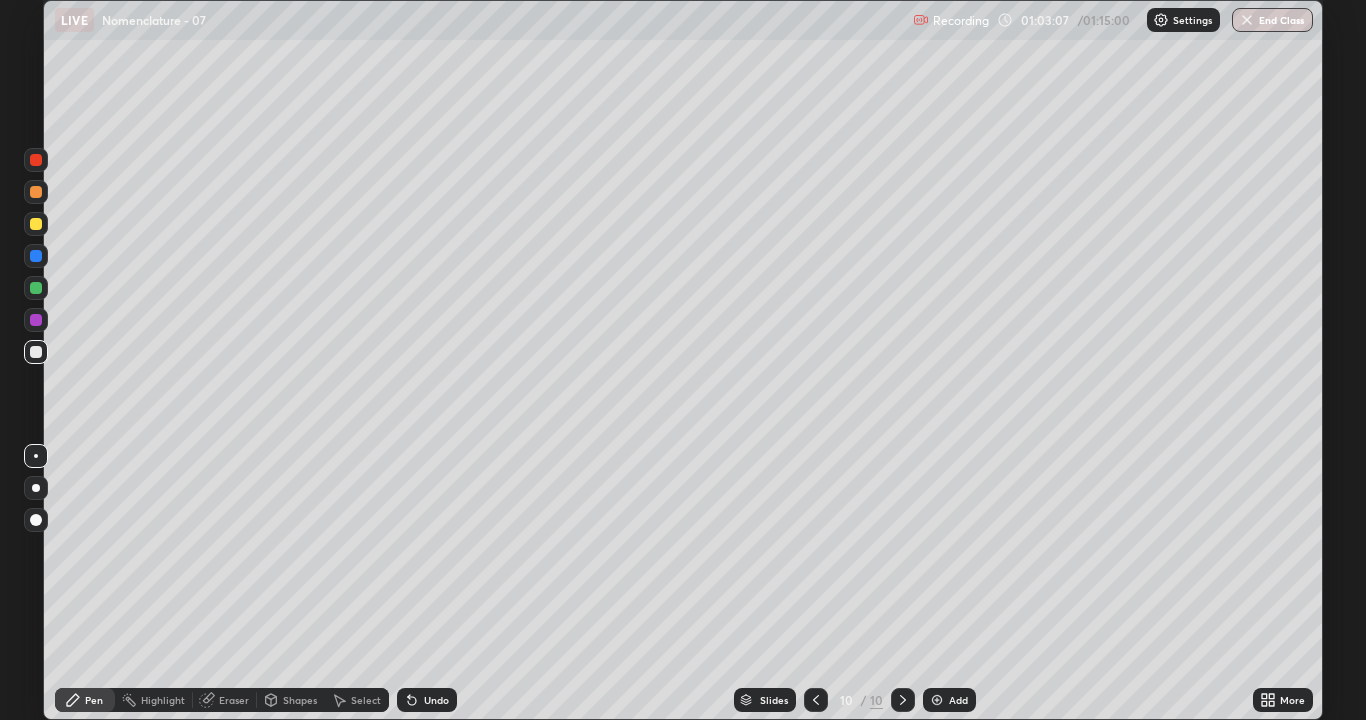click at bounding box center [36, 160] 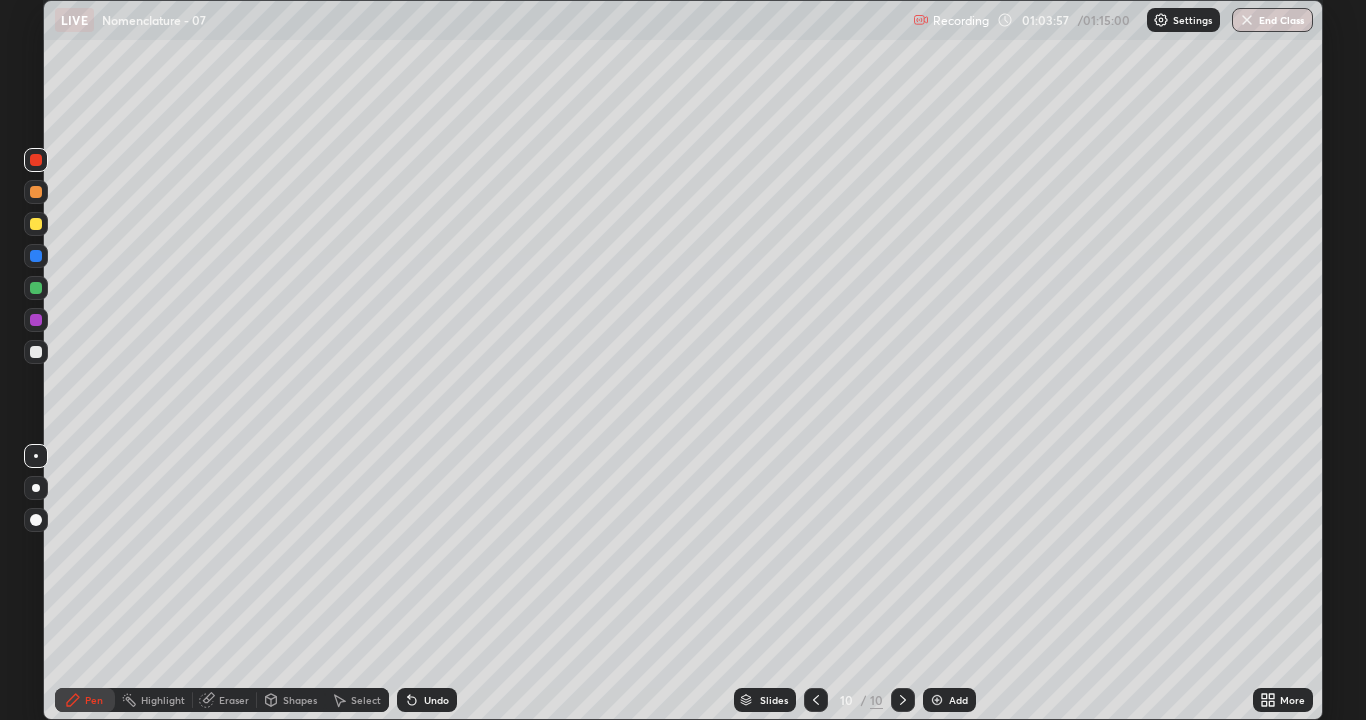 click 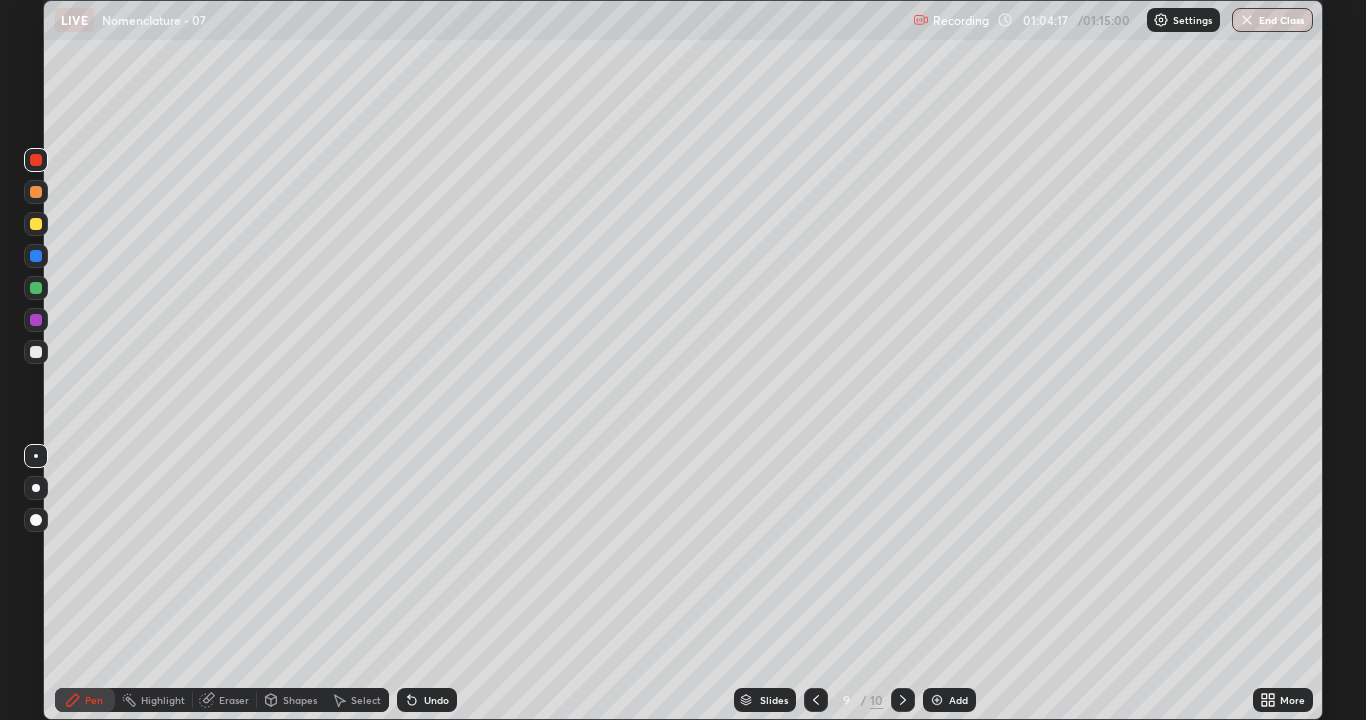 click at bounding box center [903, 700] 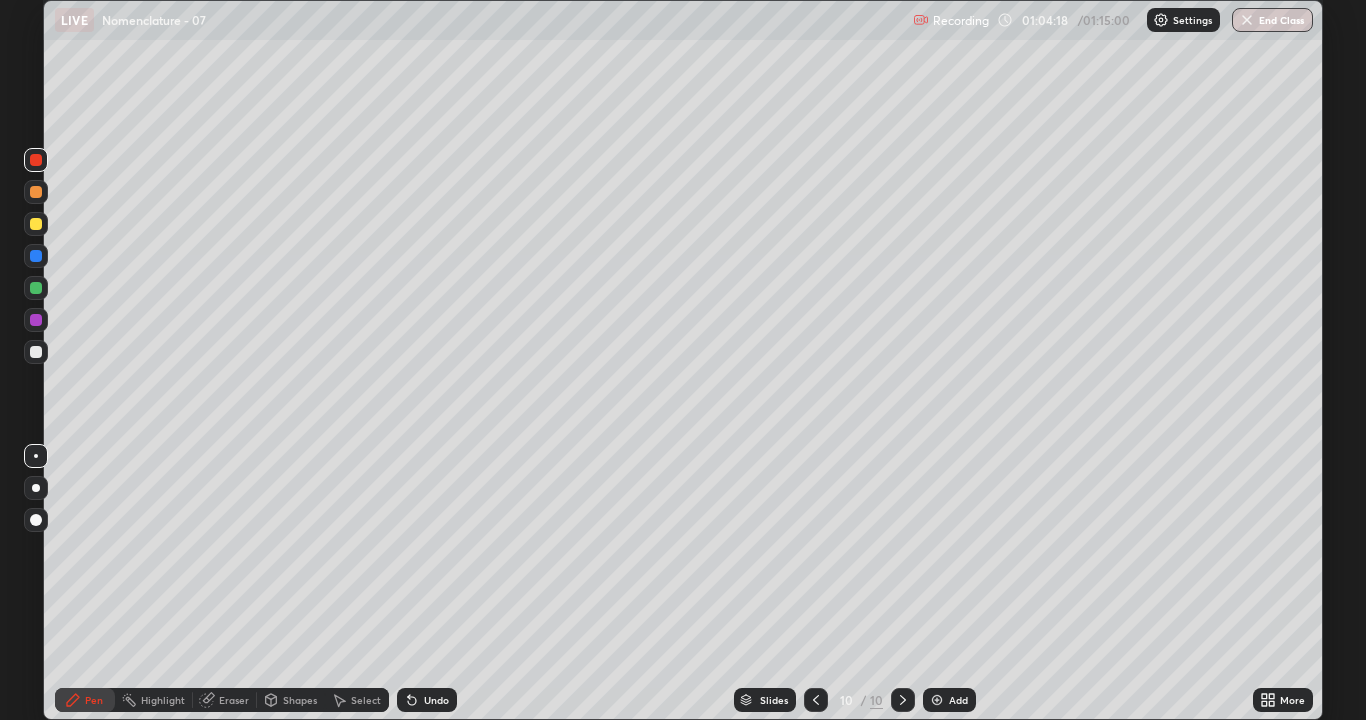 click at bounding box center (36, 352) 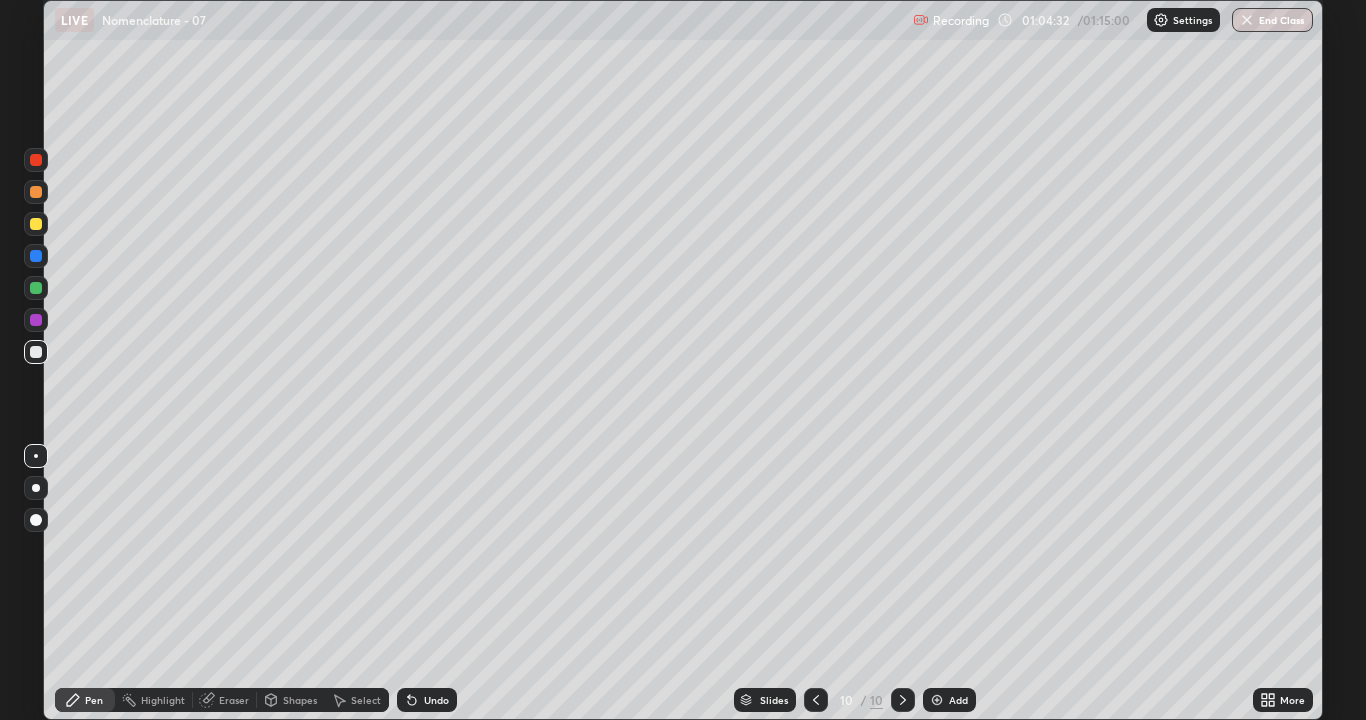 click at bounding box center [36, 160] 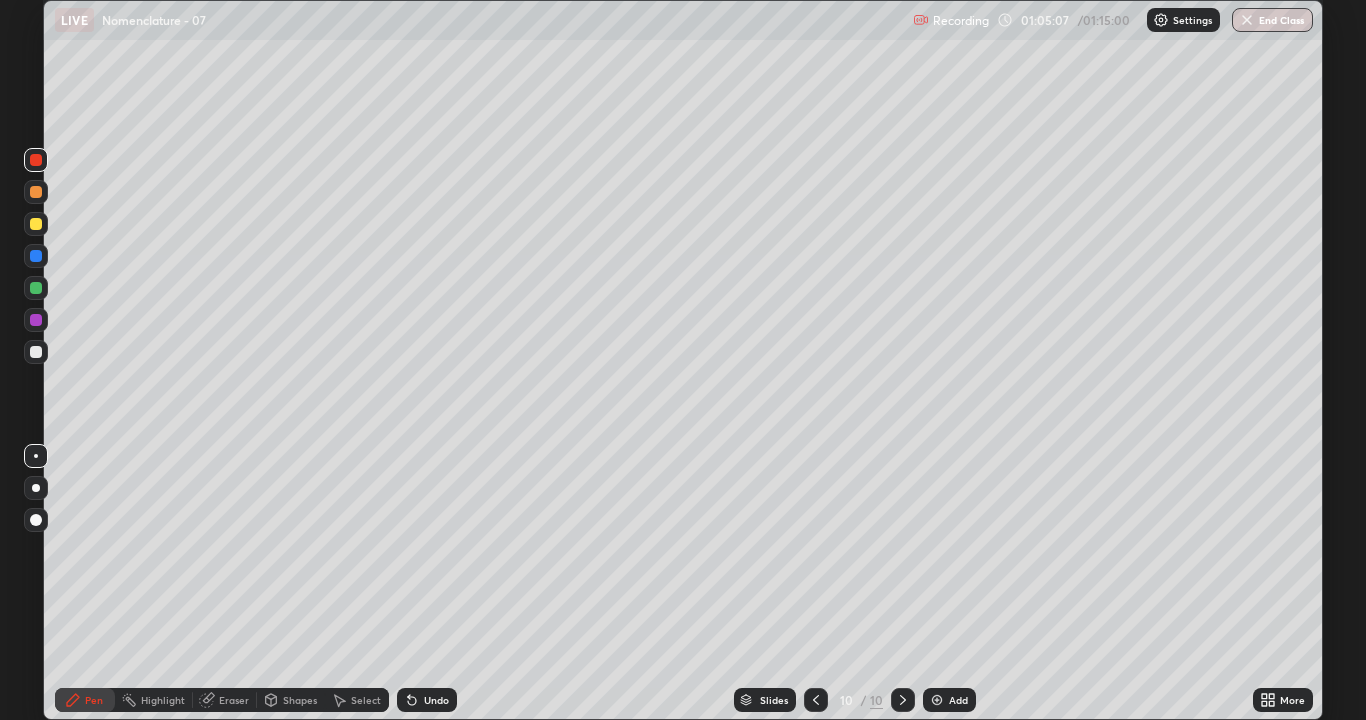 click at bounding box center (36, 288) 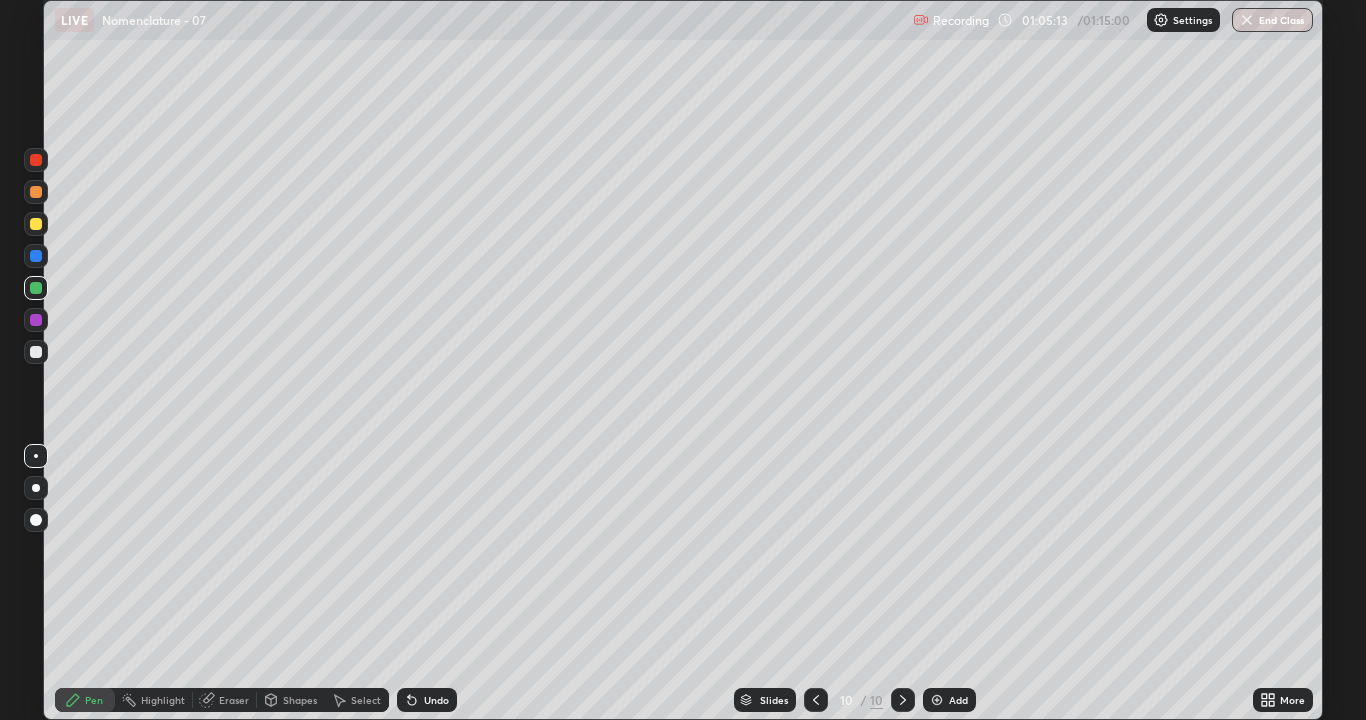 click at bounding box center [36, 352] 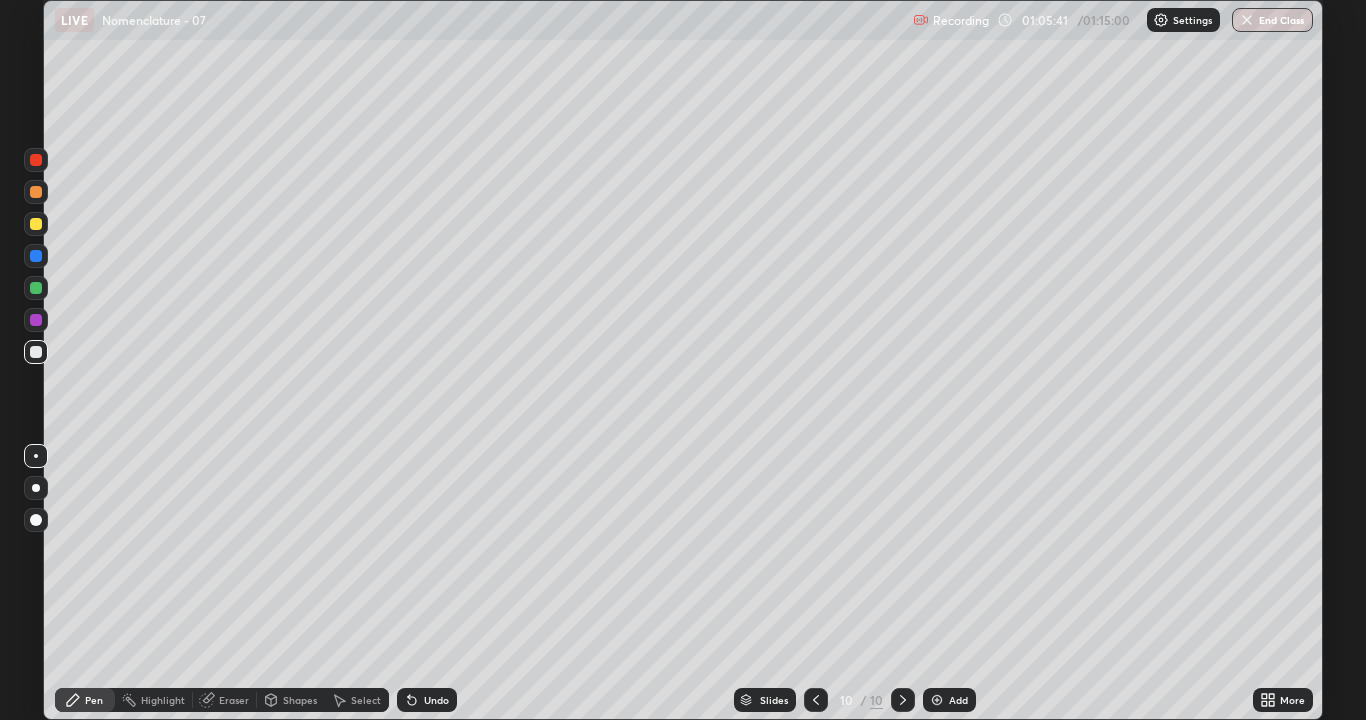 click at bounding box center (36, 160) 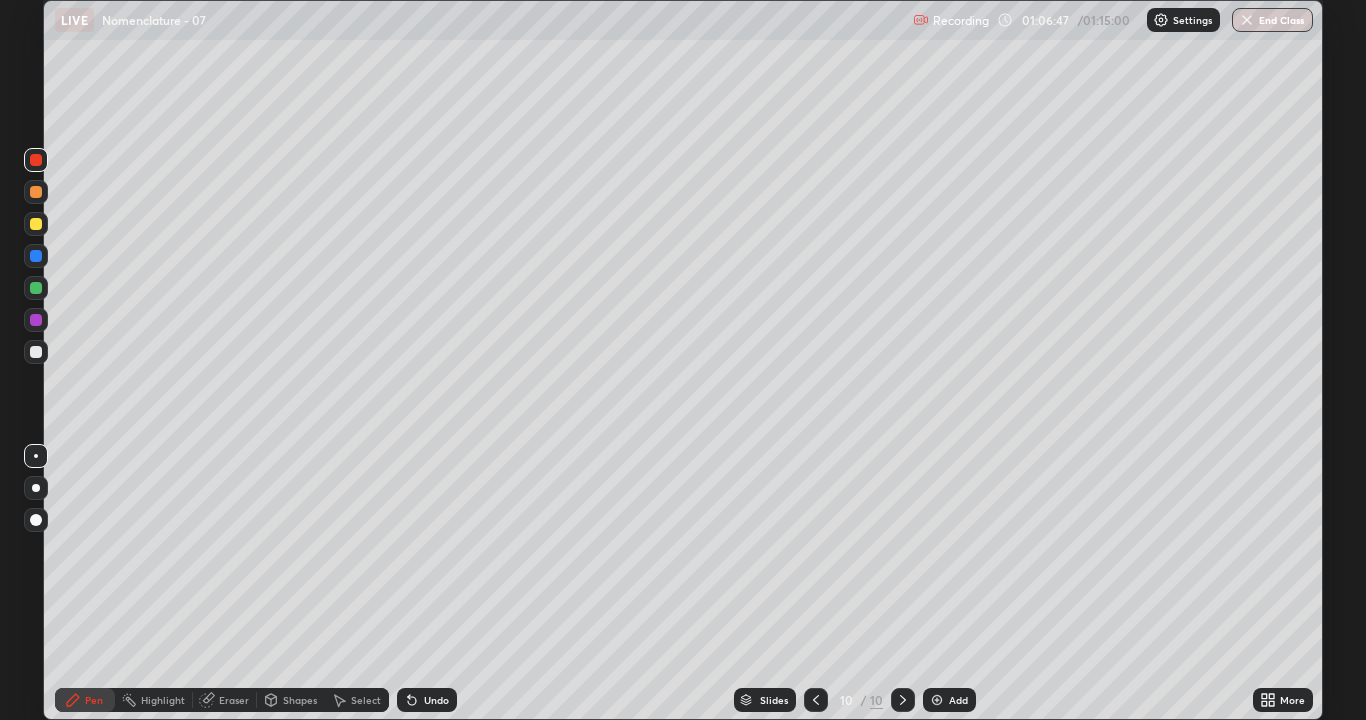 click at bounding box center (36, 352) 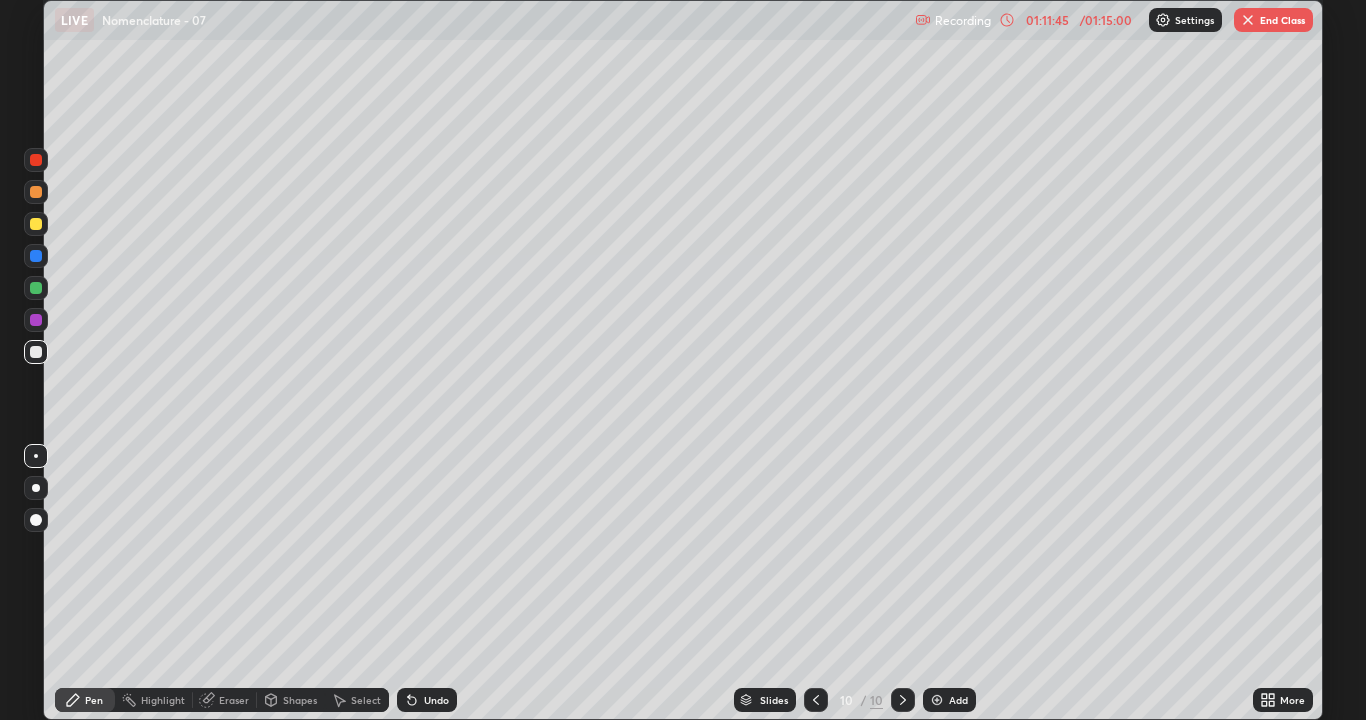 click at bounding box center [1248, 20] 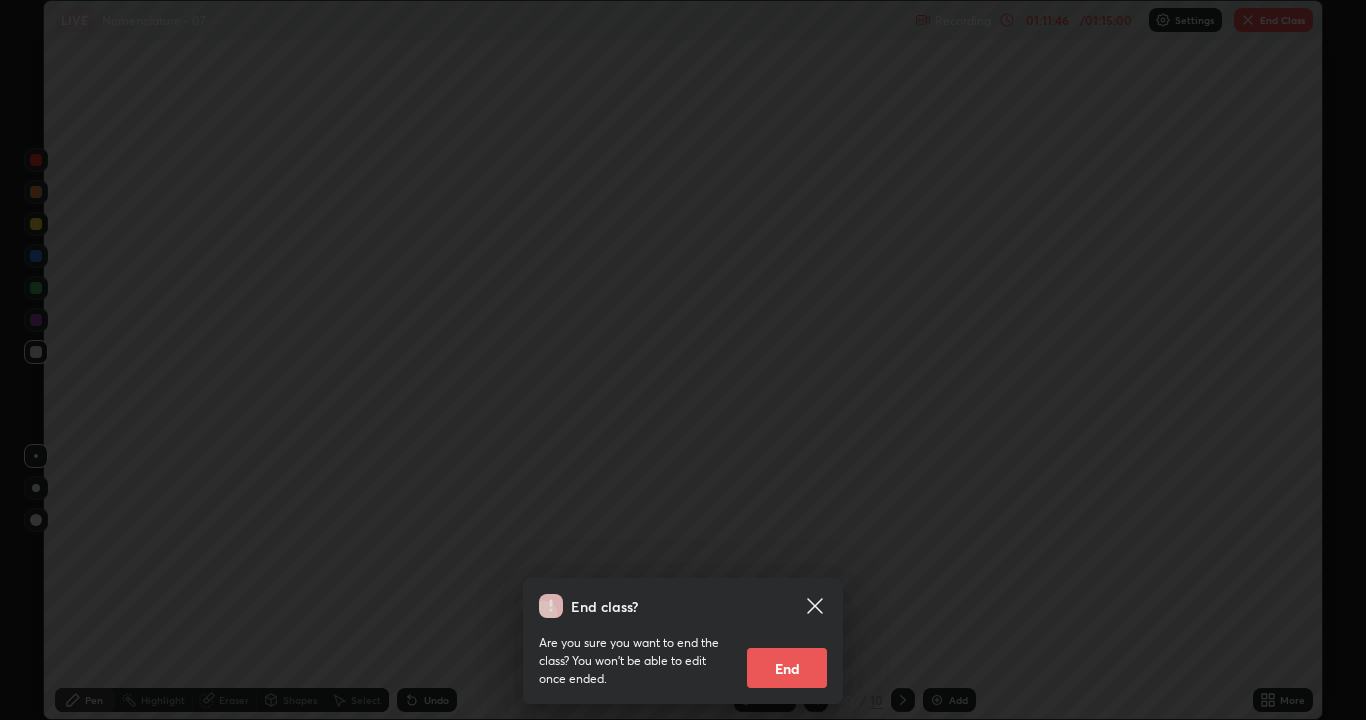 click on "End" at bounding box center [787, 668] 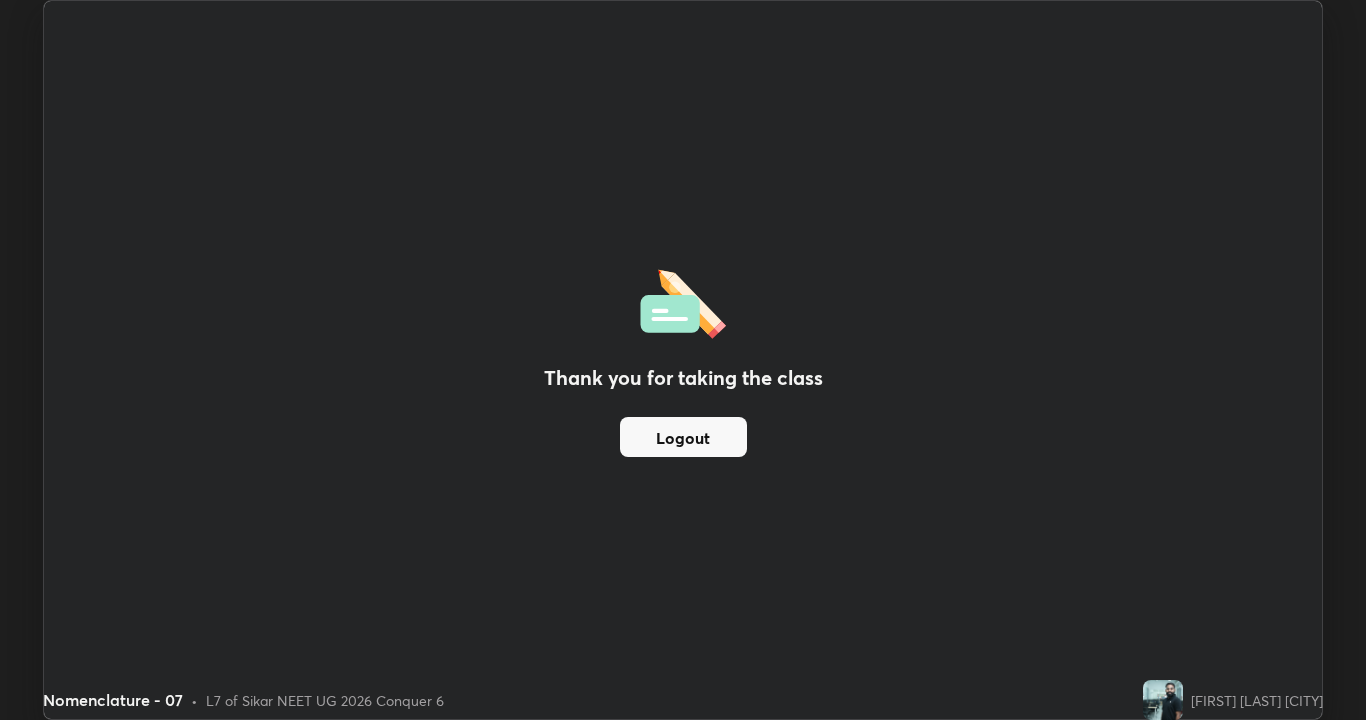 click on "Logout" at bounding box center [683, 437] 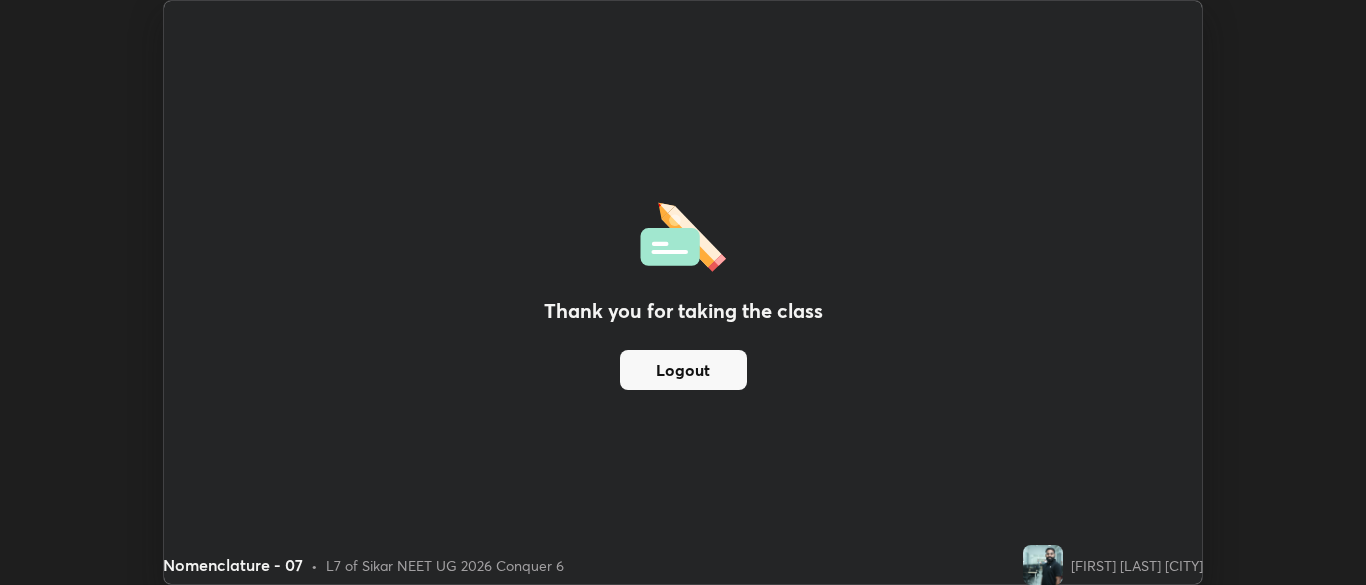 scroll, scrollTop: 585, scrollLeft: 1366, axis: both 